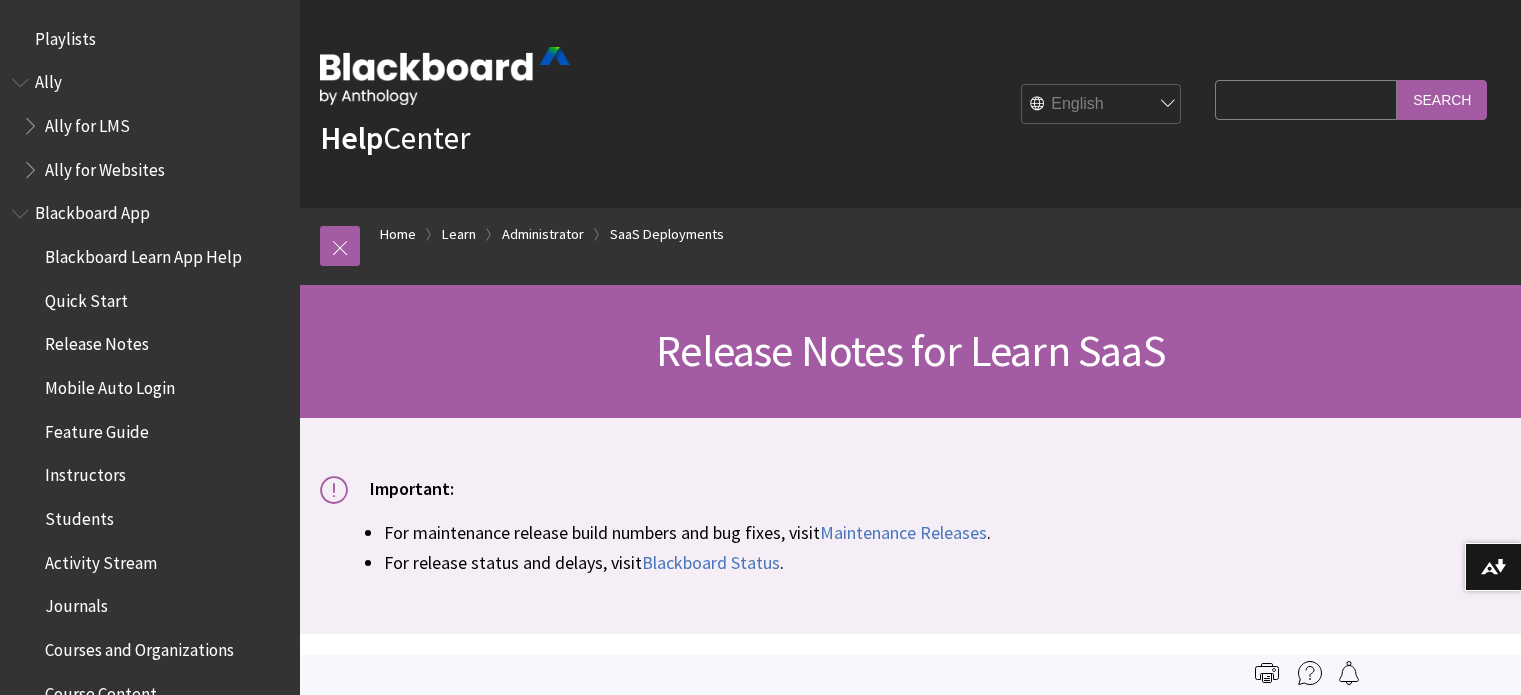 scroll, scrollTop: 0, scrollLeft: 0, axis: both 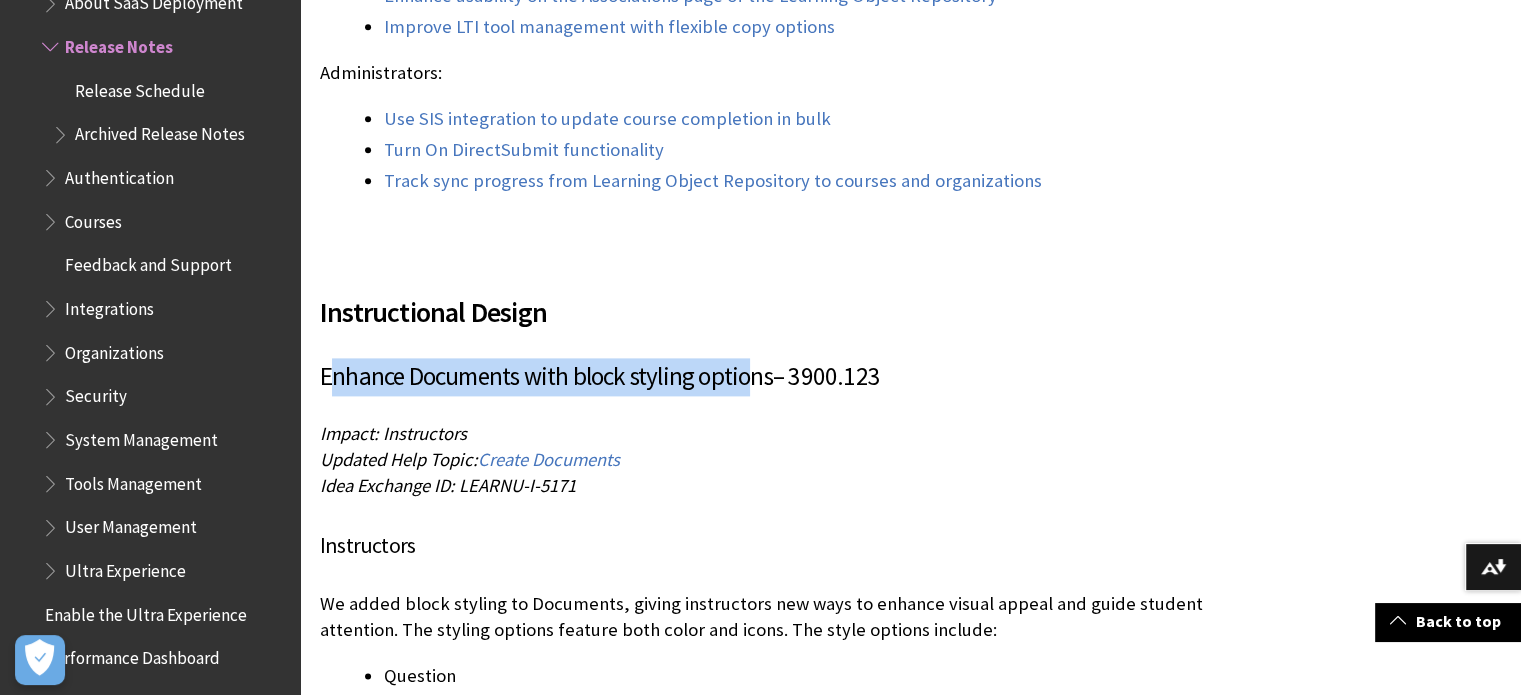 drag, startPoint x: 326, startPoint y: 355, endPoint x: 760, endPoint y: 349, distance: 434.04147 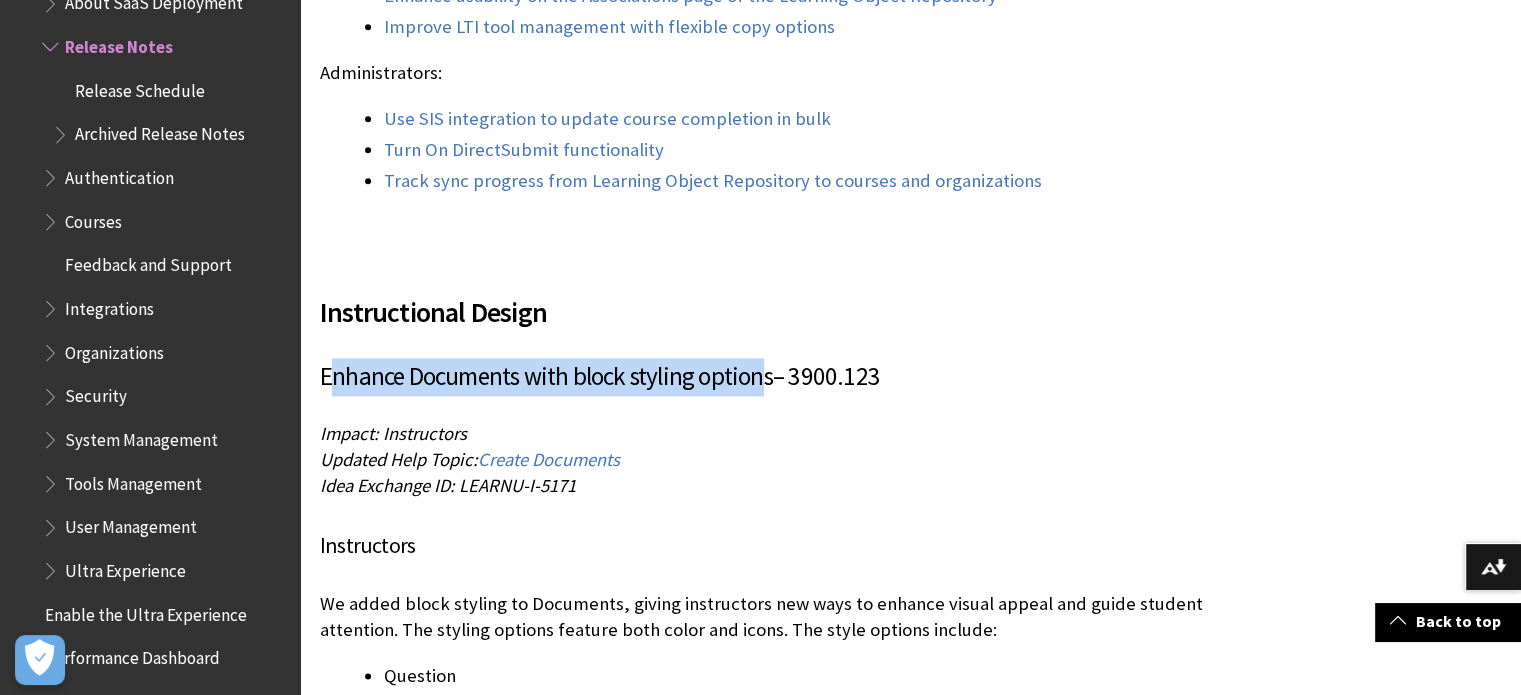 click on "Enhance Documents with block styling options" at bounding box center (546, 376) 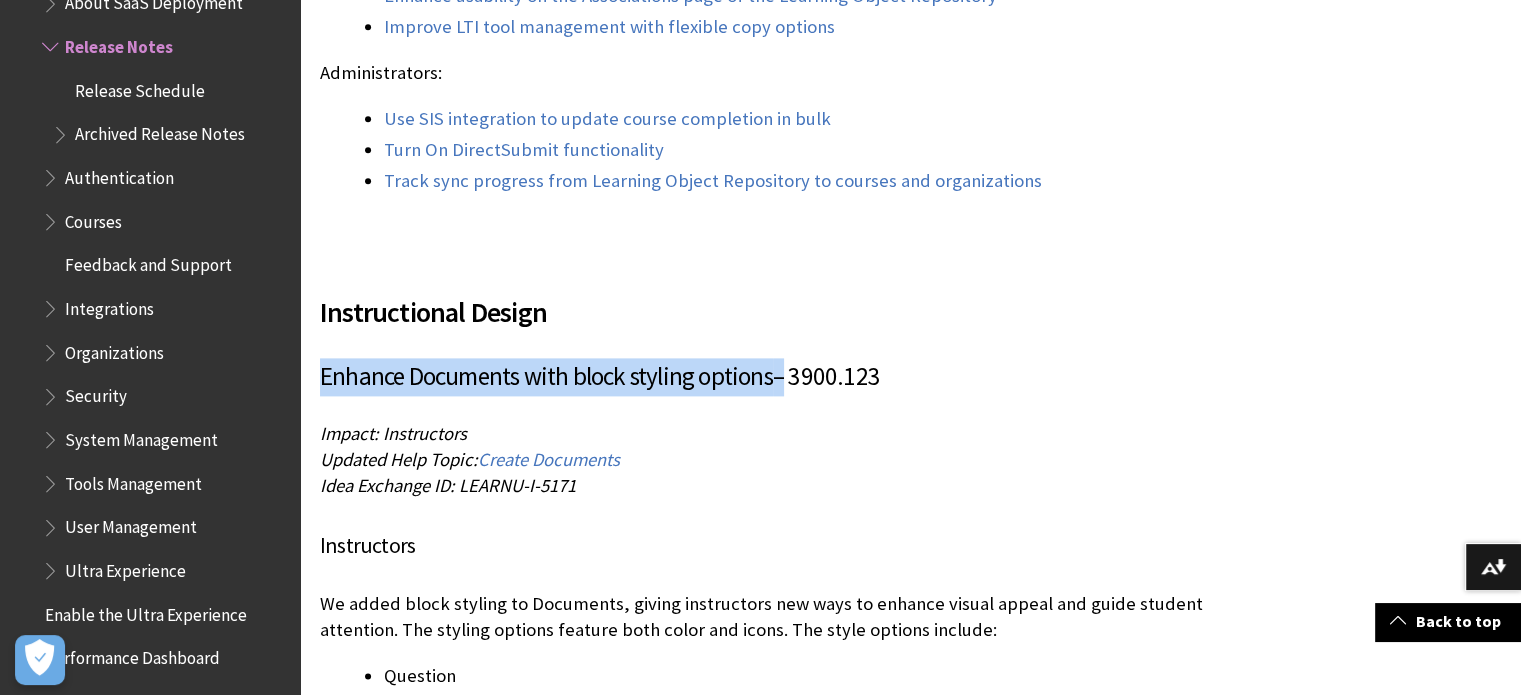 drag, startPoint x: 780, startPoint y: 350, endPoint x: 312, endPoint y: 357, distance: 468.05234 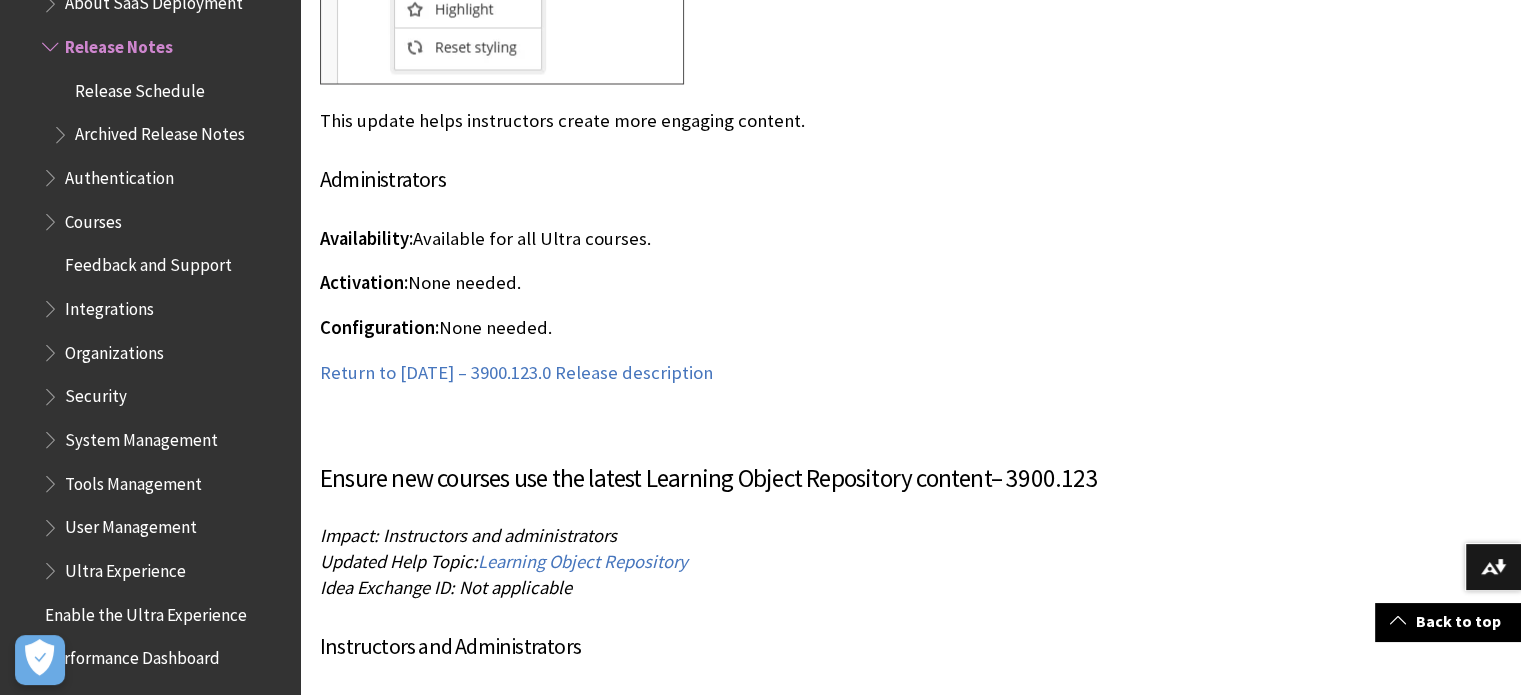 scroll, scrollTop: 3800, scrollLeft: 0, axis: vertical 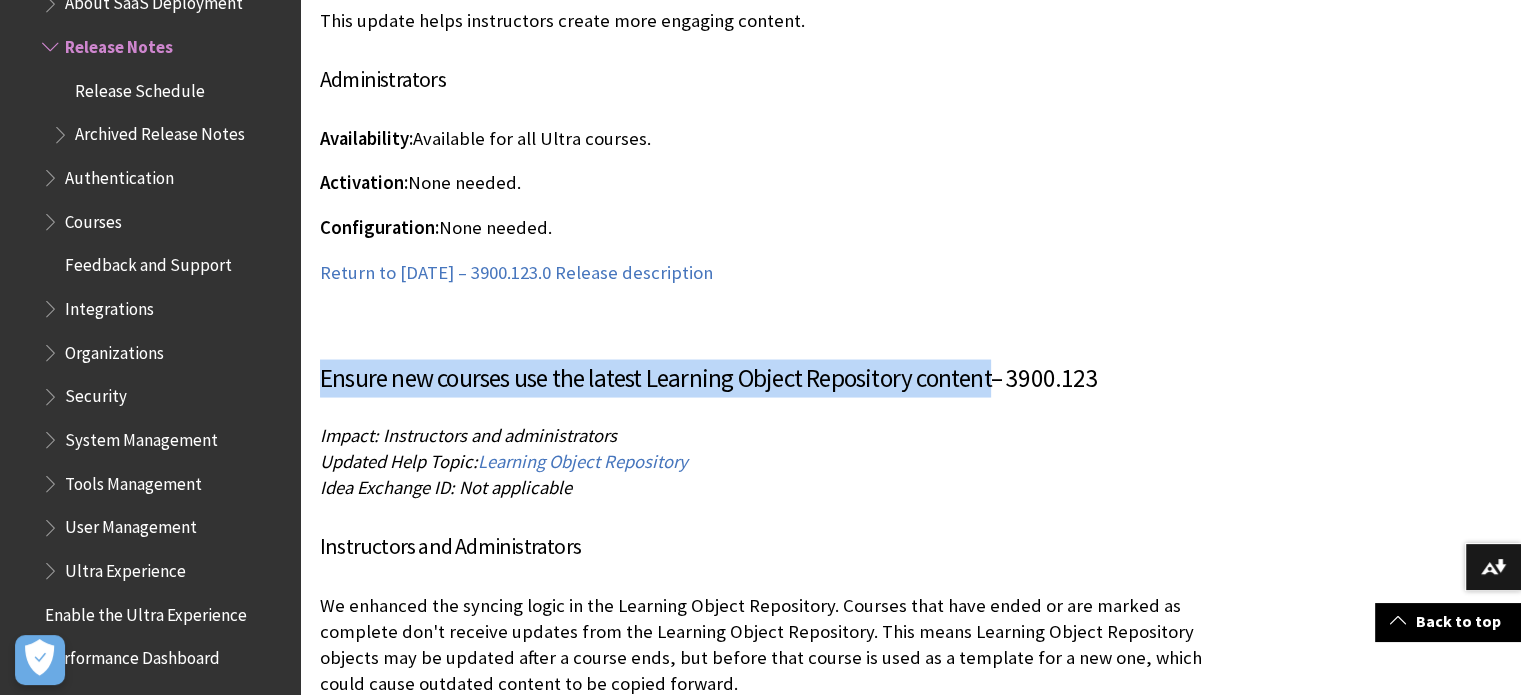 drag, startPoint x: 322, startPoint y: 379, endPoint x: 995, endPoint y: 367, distance: 673.107 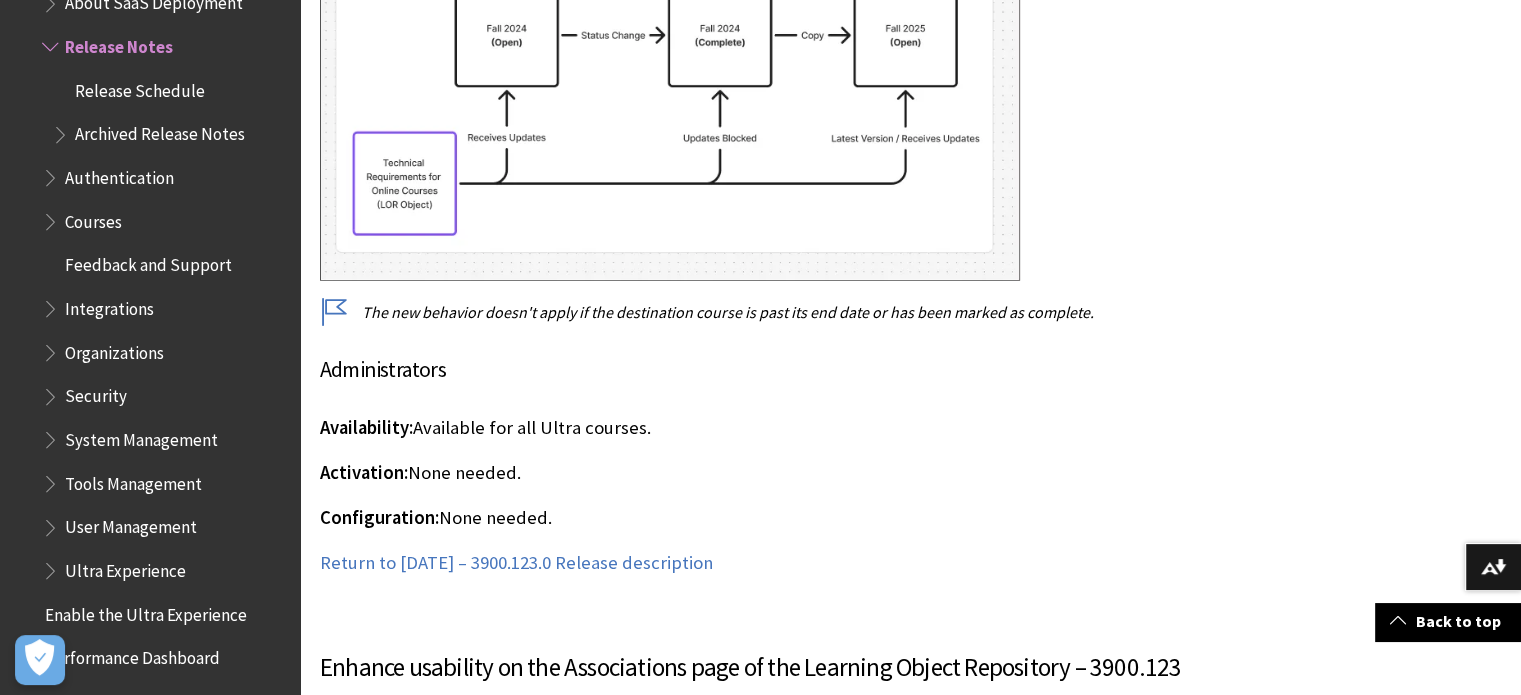 scroll, scrollTop: 5600, scrollLeft: 0, axis: vertical 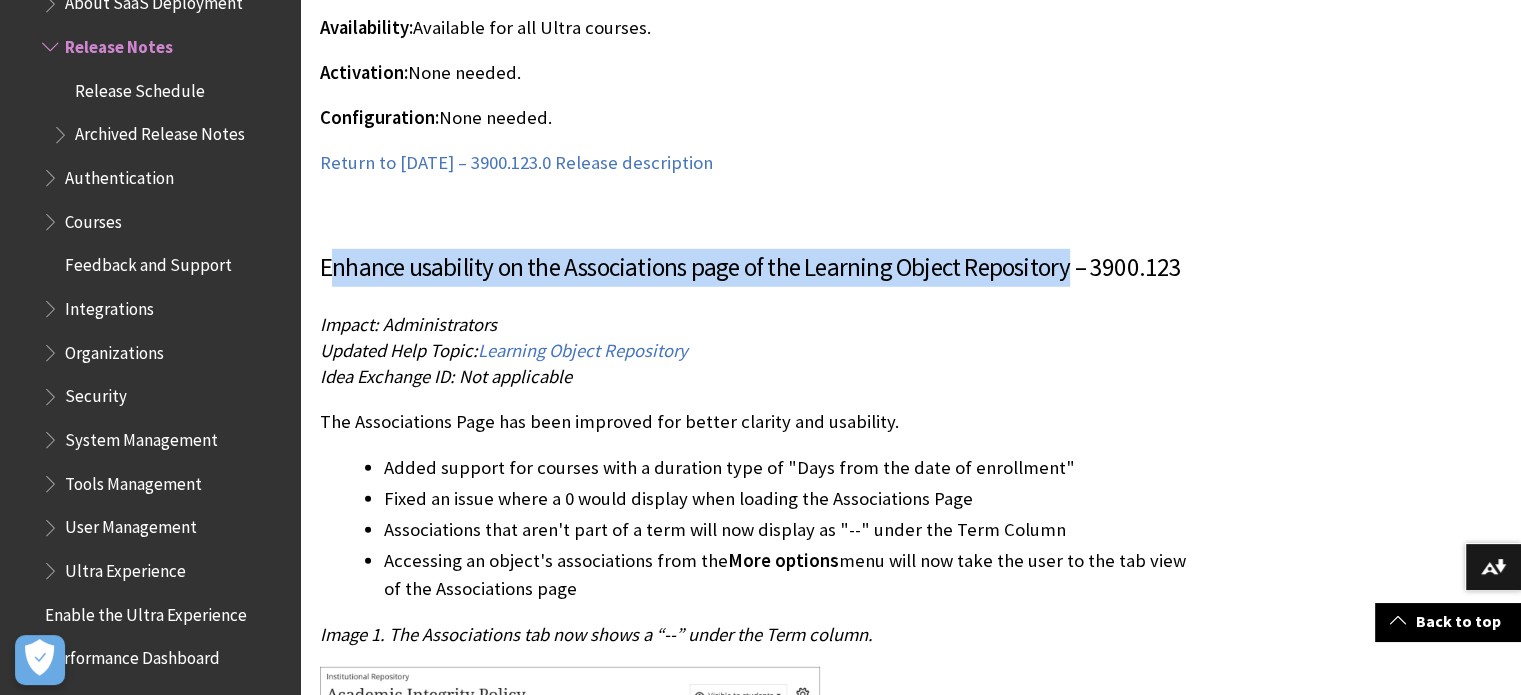 drag, startPoint x: 326, startPoint y: 269, endPoint x: 1065, endPoint y: 287, distance: 739.2192 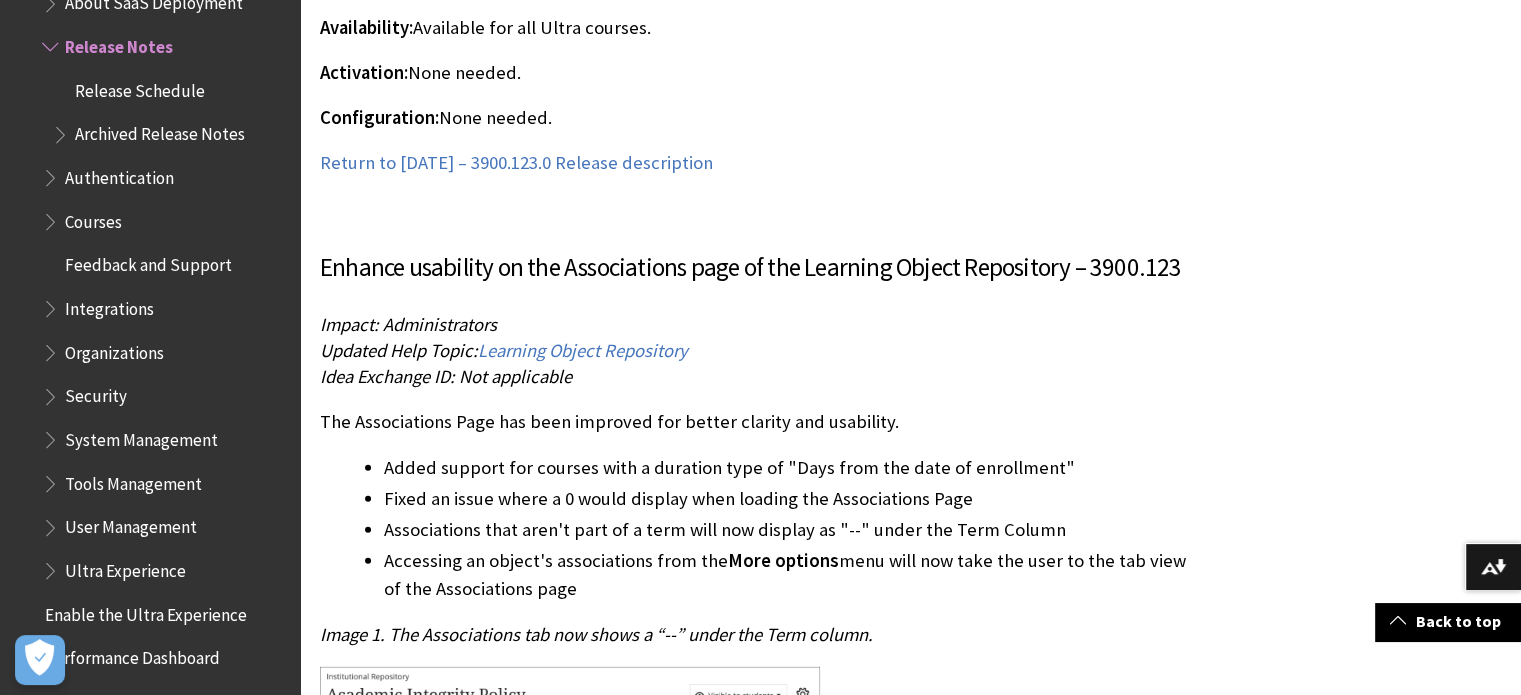 click on "Enhance usability on the Associations page of the Learning Object Repository – 3900.123 Impact: Administrators Updated Help Topic:  Learning Object Repository Idea Exchange ID: Not applicable The Associations Page has been improved for better clarity and usability.  Added support for courses with a duration type of "Days from the date of enrollment" Fixed an issue where a 0 would display when loading the Associations Page Associations that aren't part of a term will now display as "--" under the Term Column Accessing an object's associations from the  More options  menu will now take the user to the tab view of the Associations page  Image 1. The Associations tab now shows a “--” under the Term column.
Administrators  Availability:   Available for all Ultra courses.  Activation:   None needed.  Configuration:   None needed." at bounding box center (762, 693) 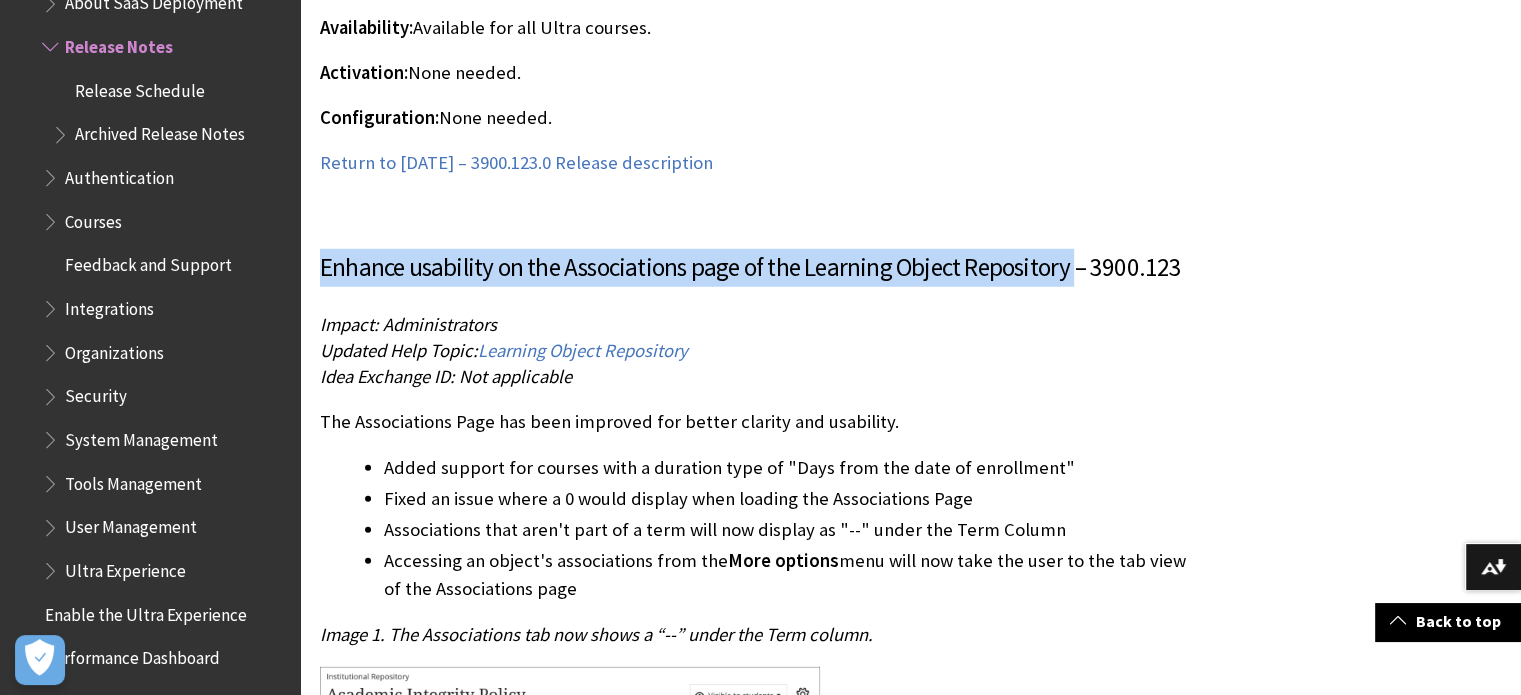 drag, startPoint x: 320, startPoint y: 275, endPoint x: 1074, endPoint y: 278, distance: 754.006 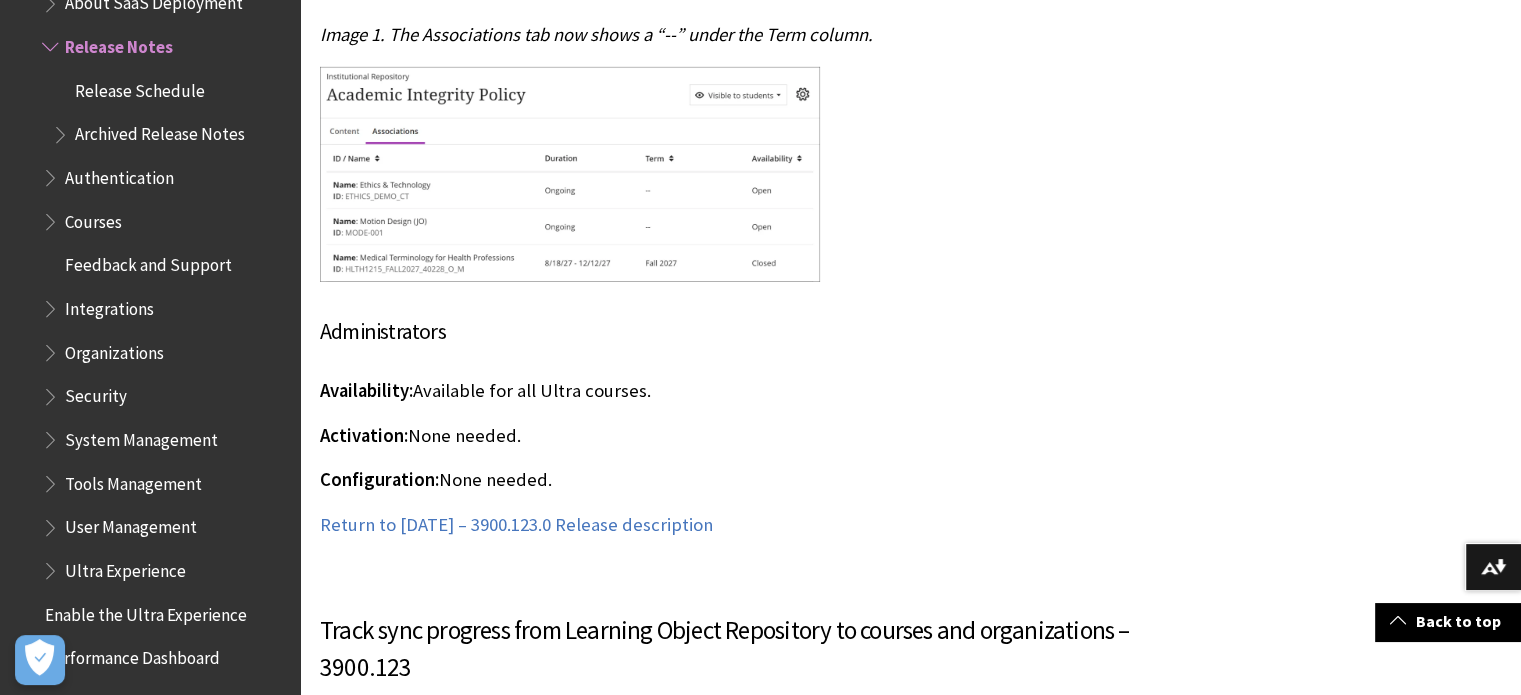 scroll, scrollTop: 6400, scrollLeft: 0, axis: vertical 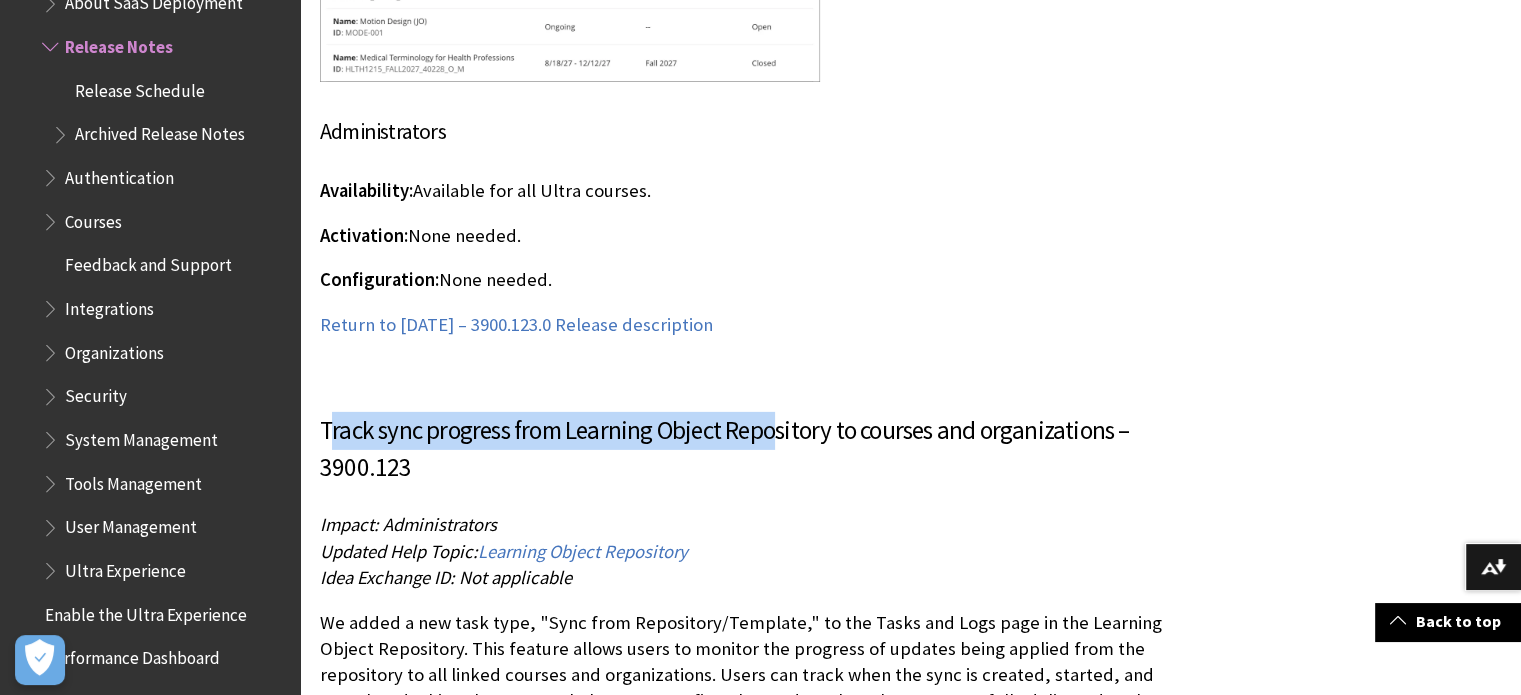 drag, startPoint x: 326, startPoint y: 432, endPoint x: 777, endPoint y: 422, distance: 451.11084 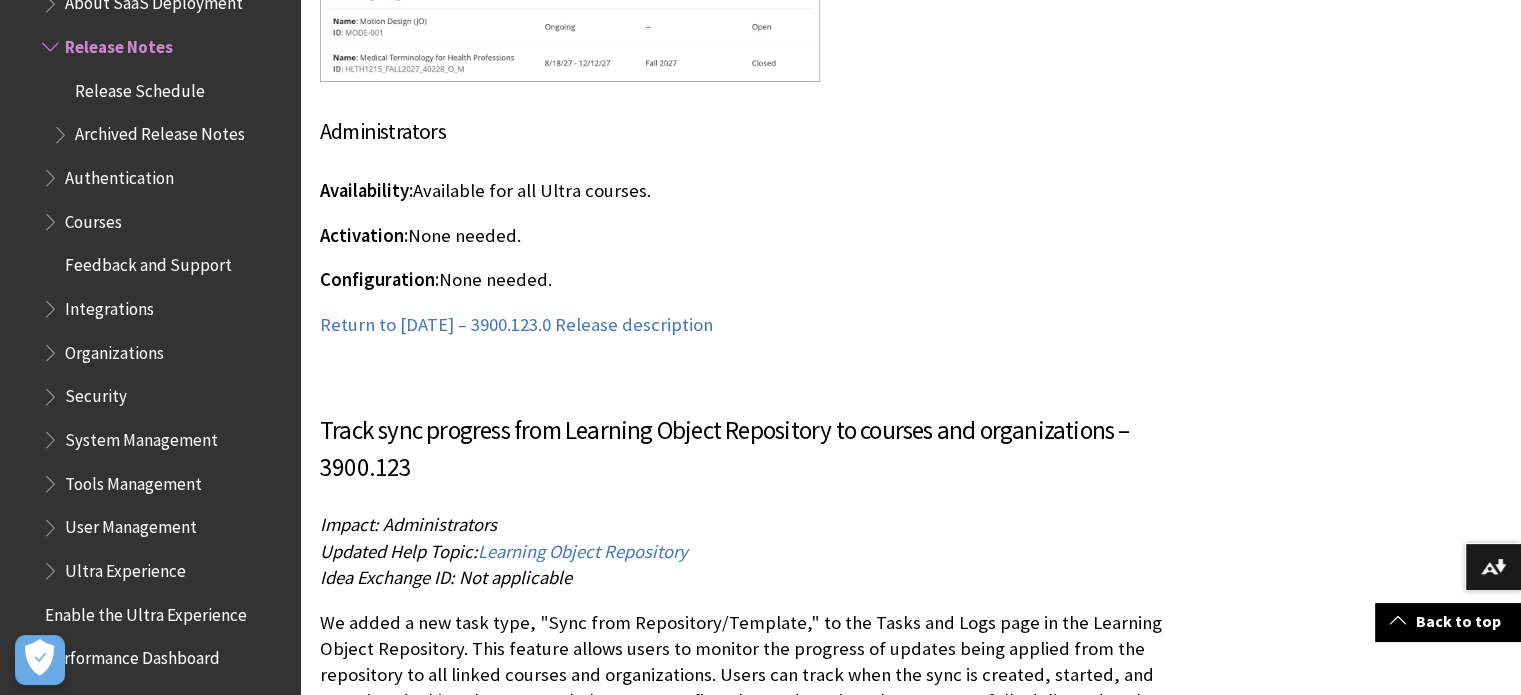 click on "Track sync progress from Learning Object Repository to courses and organizations – 3900.123" at bounding box center [762, 450] 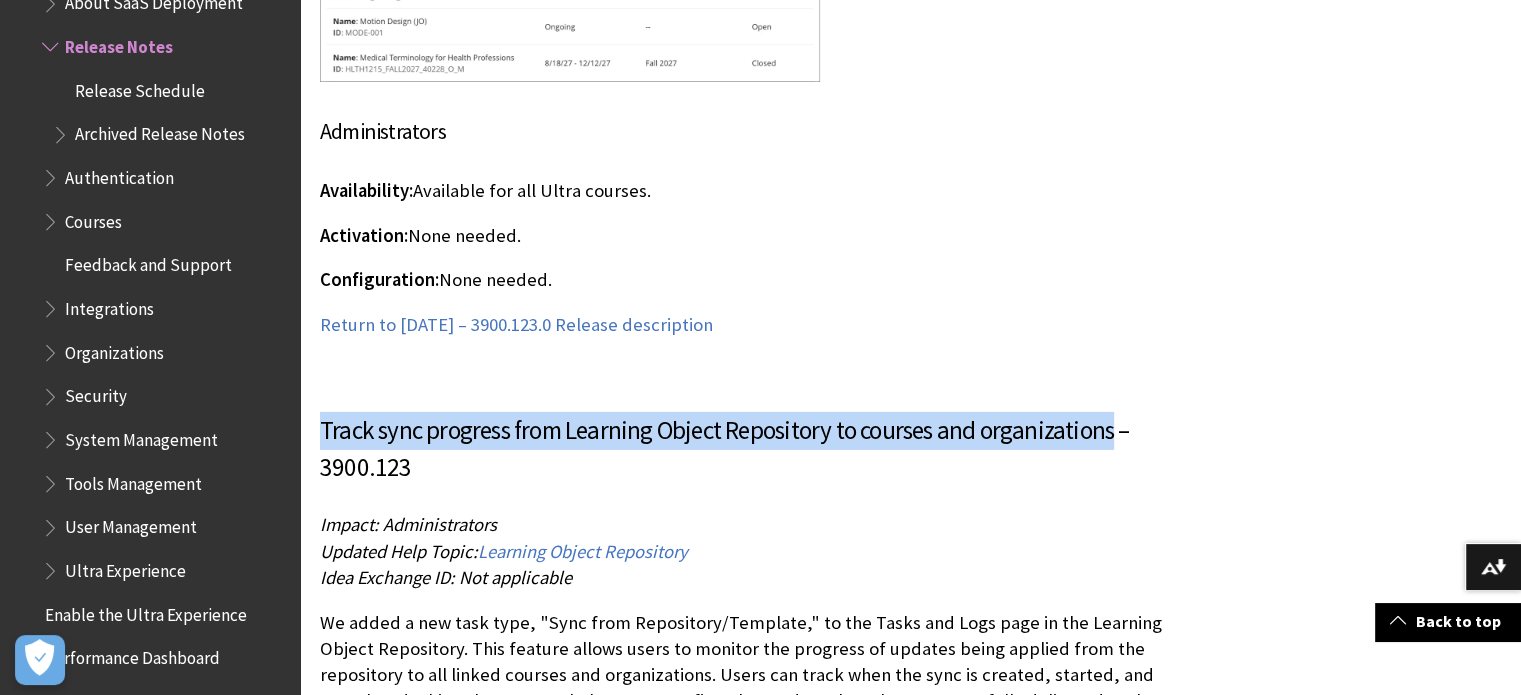 drag, startPoint x: 321, startPoint y: 427, endPoint x: 1111, endPoint y: 419, distance: 790.0405 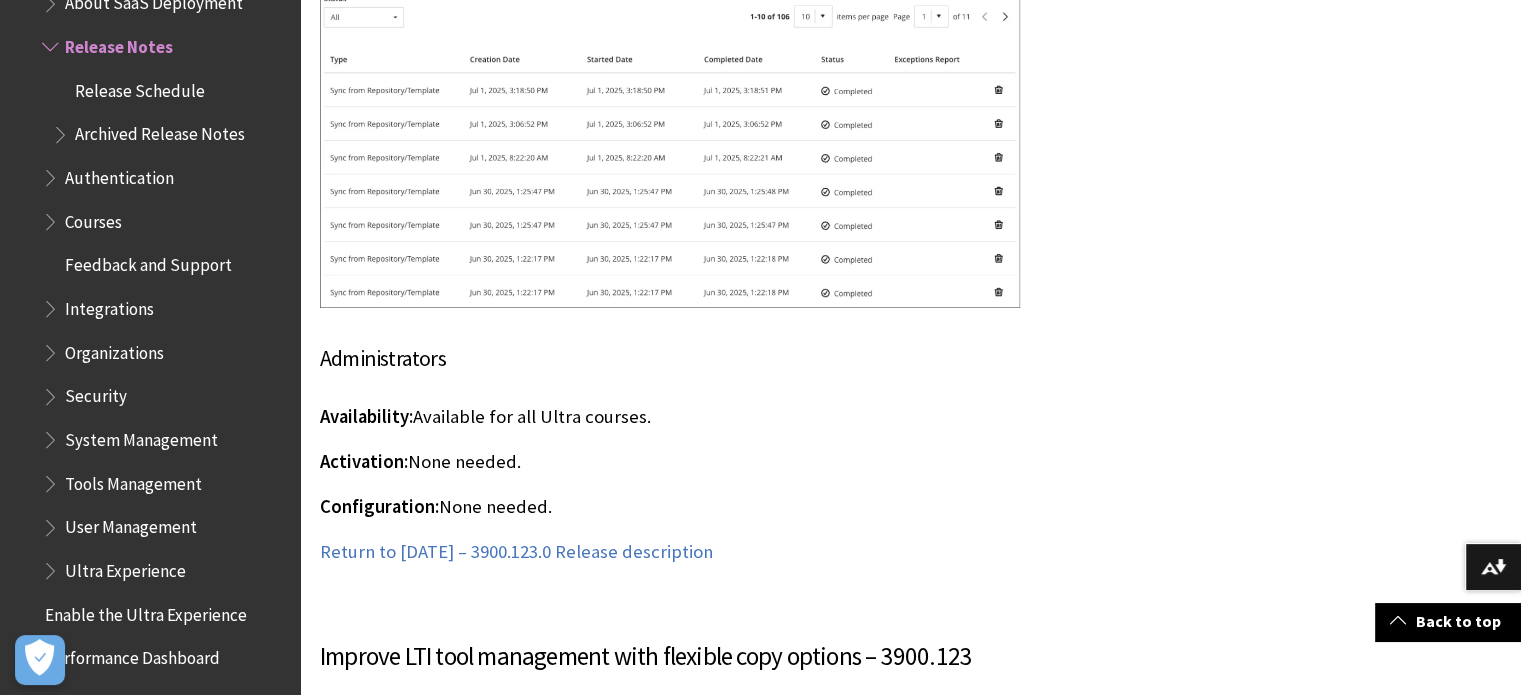 scroll, scrollTop: 7600, scrollLeft: 0, axis: vertical 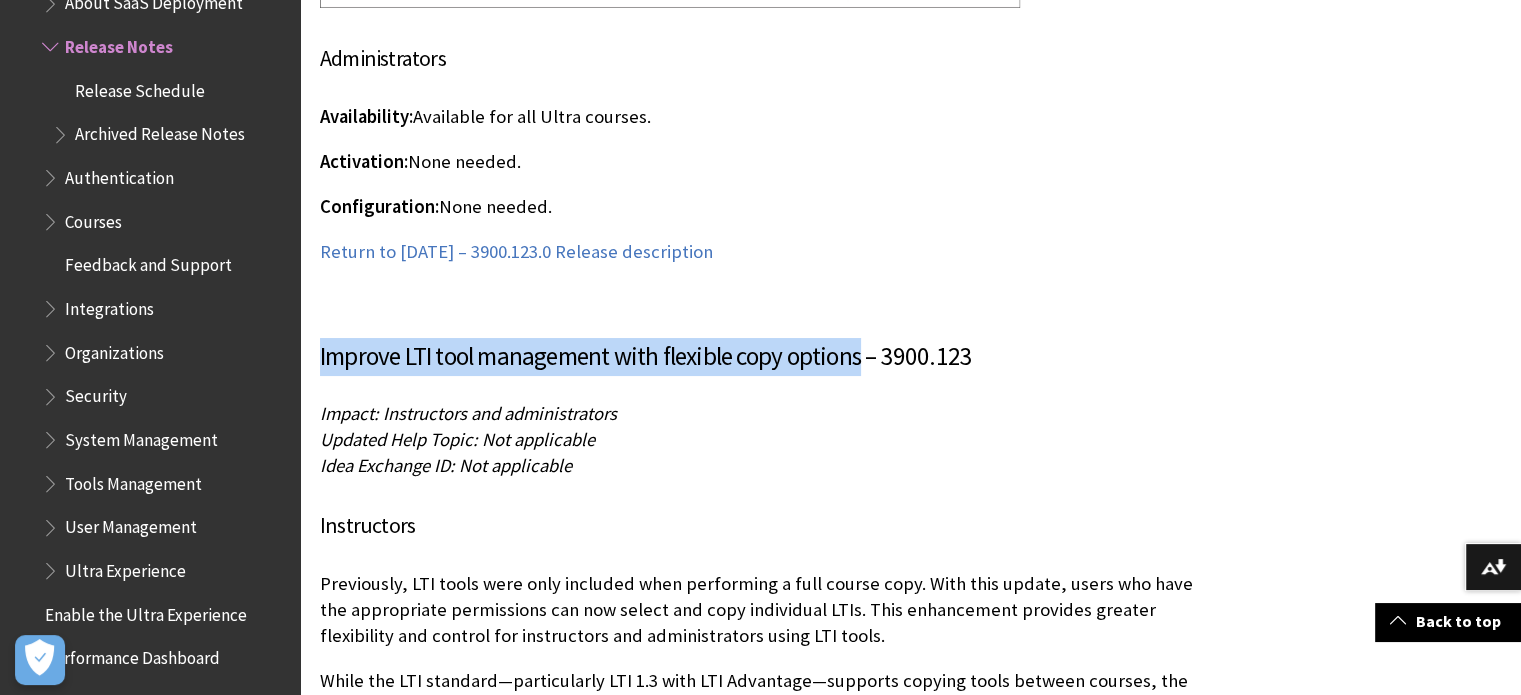 drag, startPoint x: 317, startPoint y: 364, endPoint x: 862, endPoint y: 370, distance: 545.033 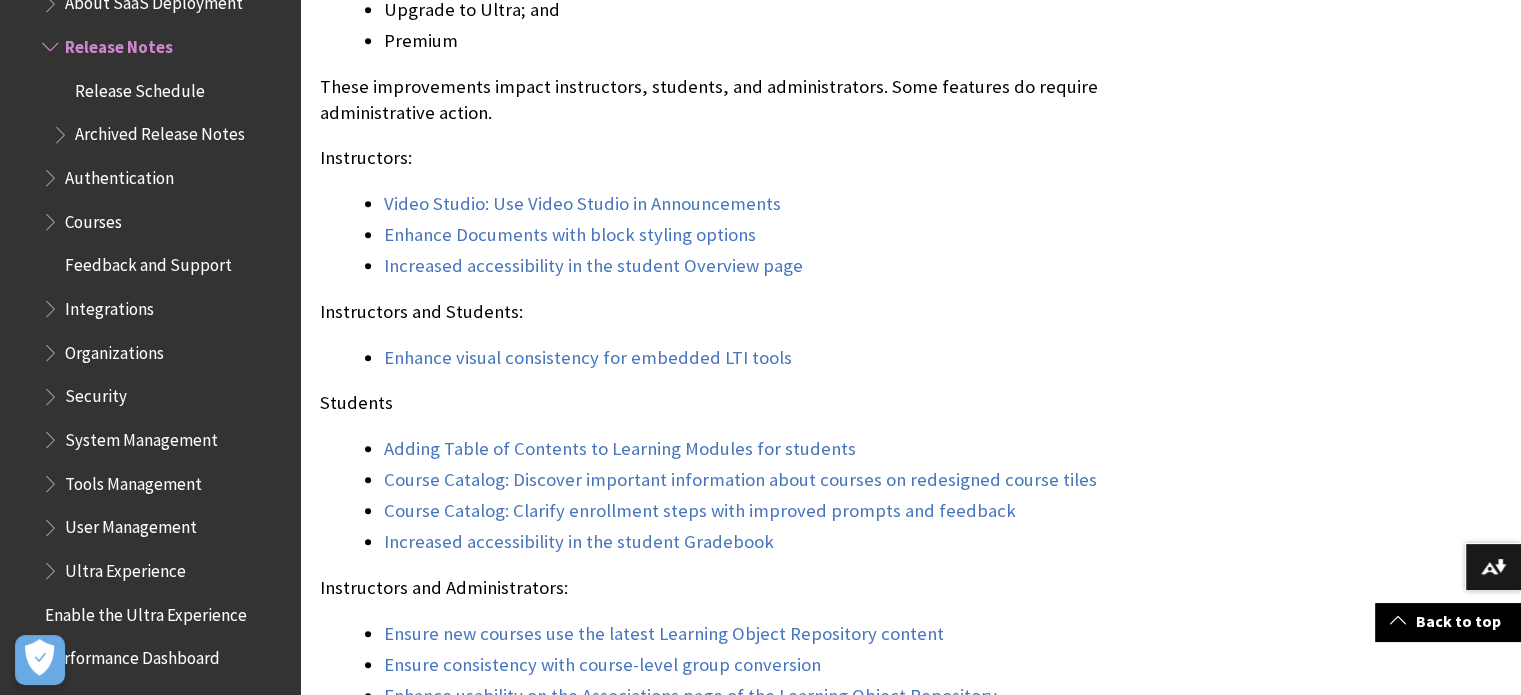 scroll, scrollTop: 2000, scrollLeft: 0, axis: vertical 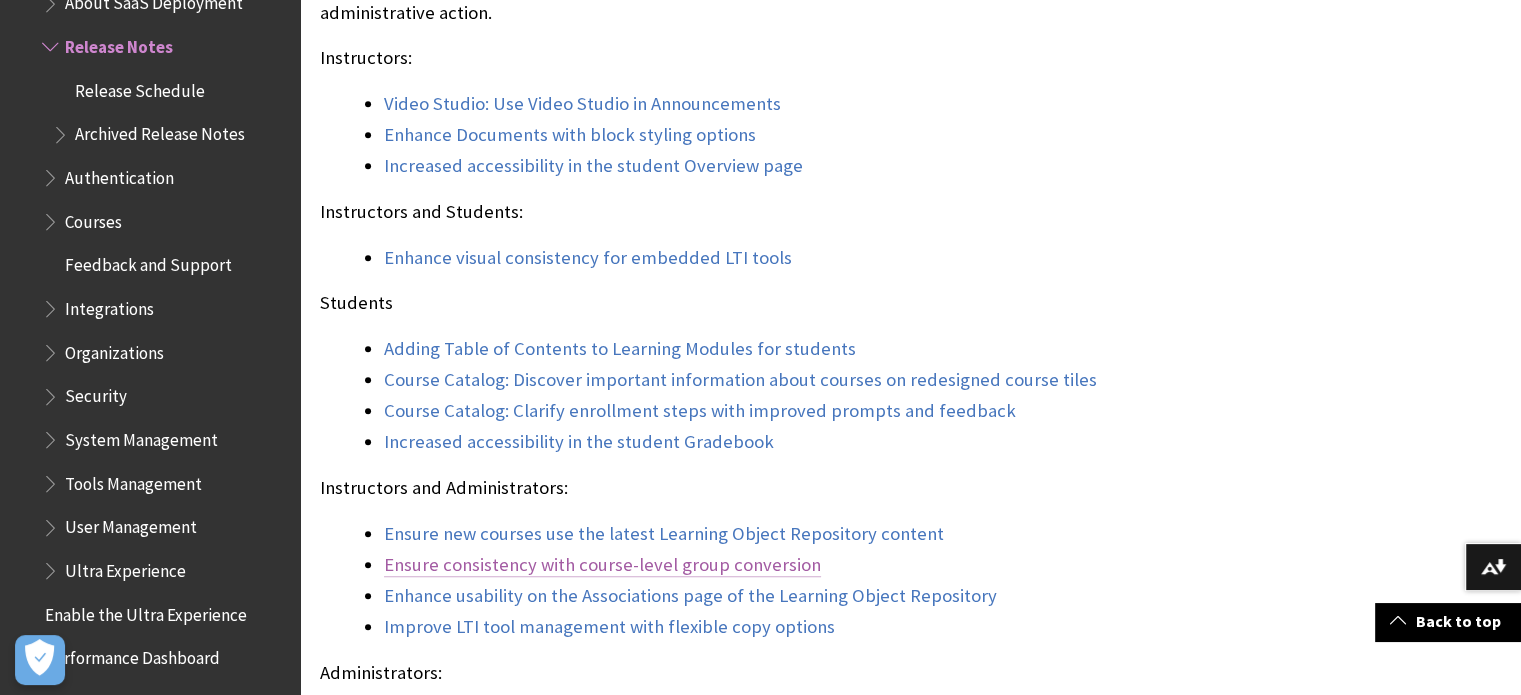 click on "Ensure consistency with course-level group conversion" at bounding box center [602, 565] 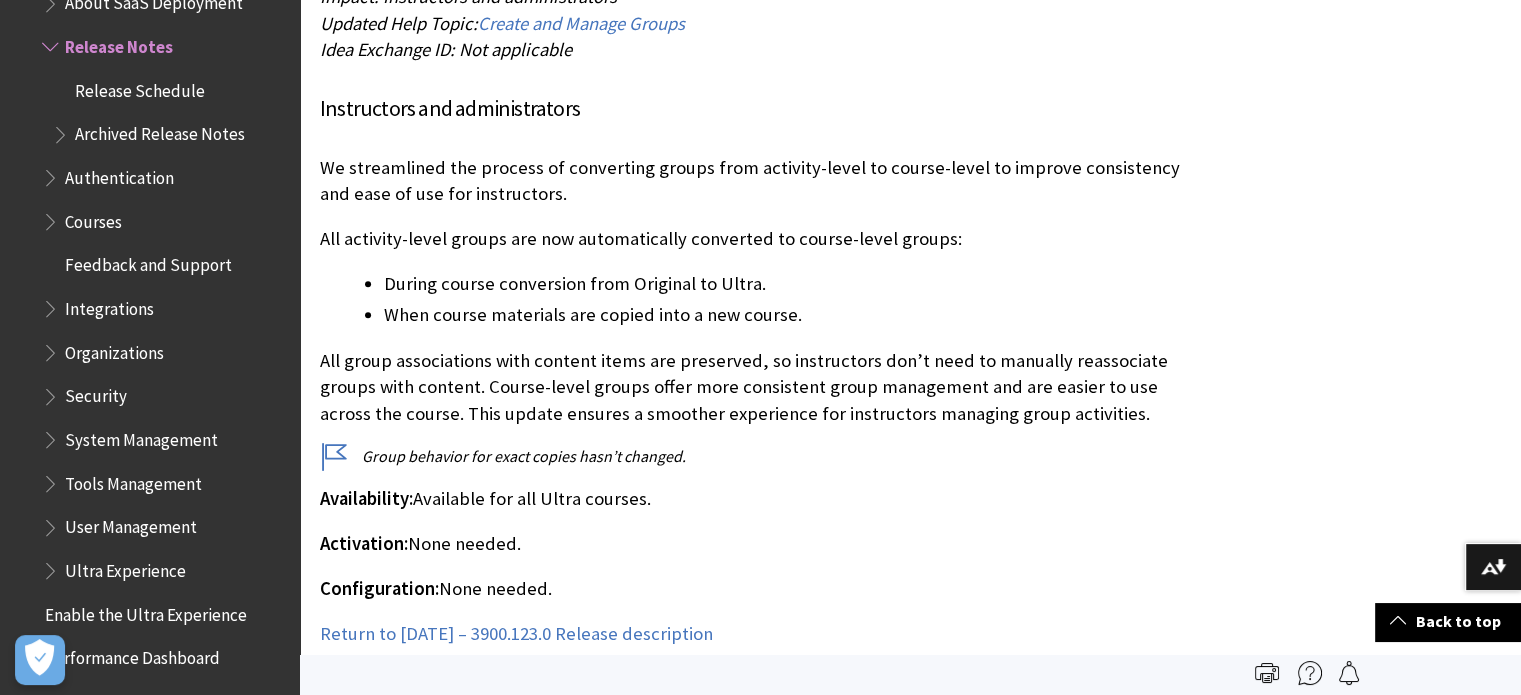 scroll, scrollTop: 9908, scrollLeft: 0, axis: vertical 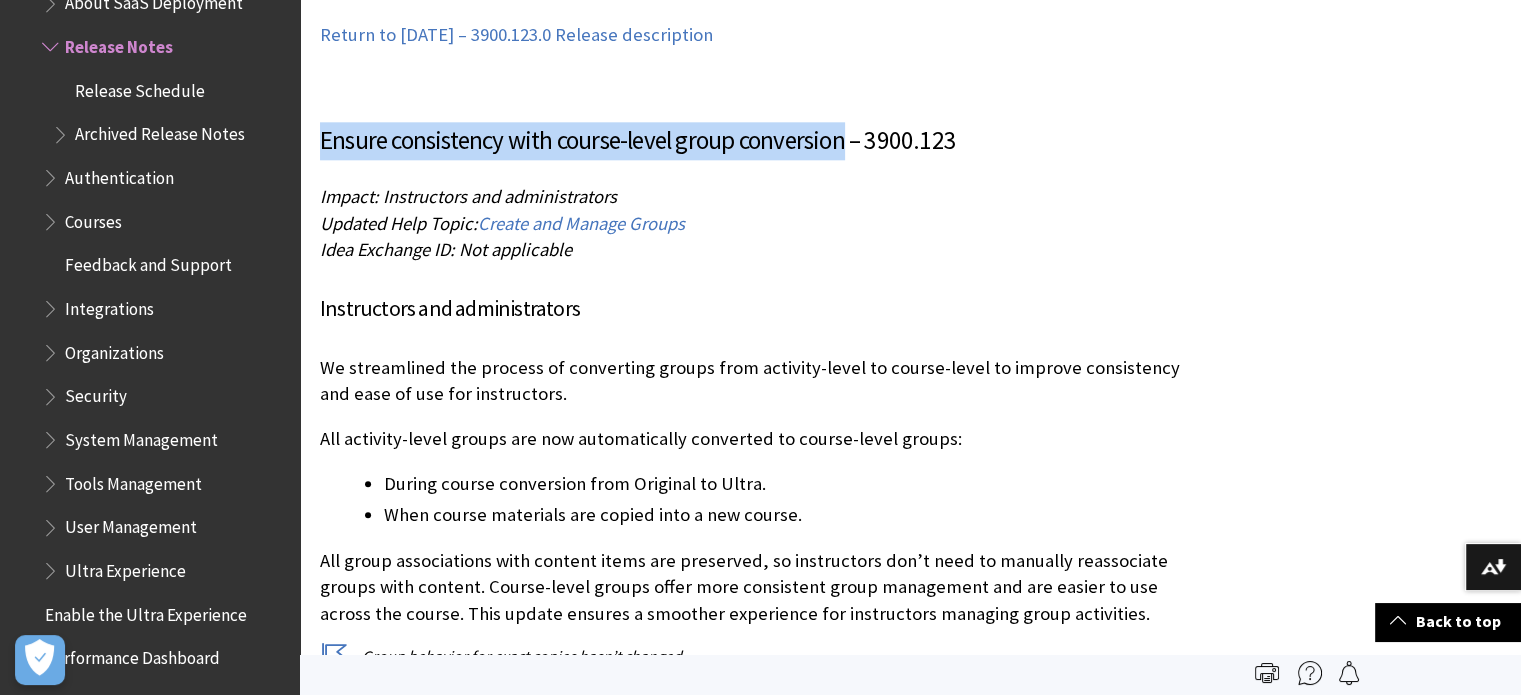 drag, startPoint x: 320, startPoint y: 112, endPoint x: 848, endPoint y: 79, distance: 529.0303 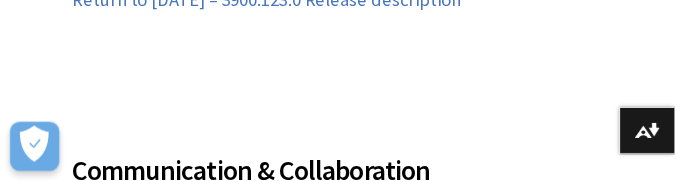 scroll, scrollTop: 9758, scrollLeft: 0, axis: vertical 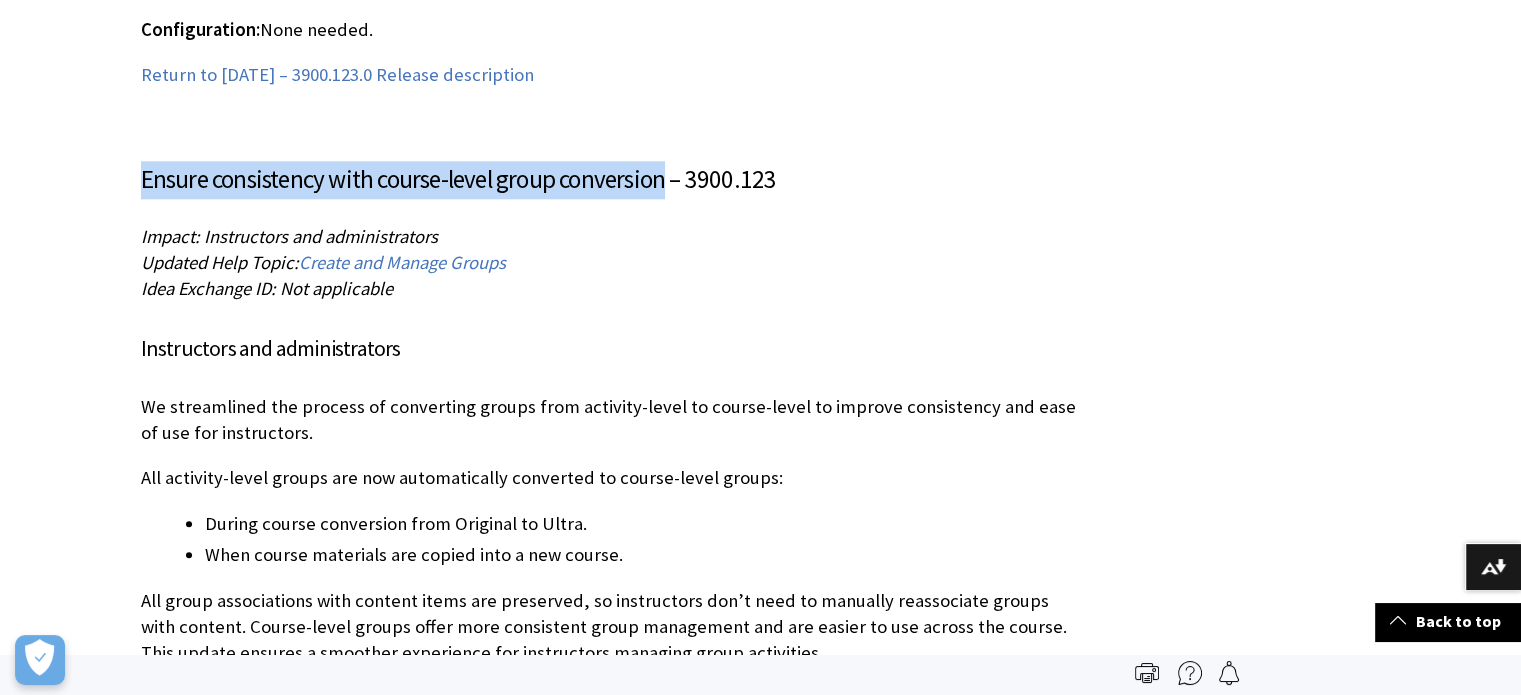 copy on "Ensure consistency with course-level group conversion" 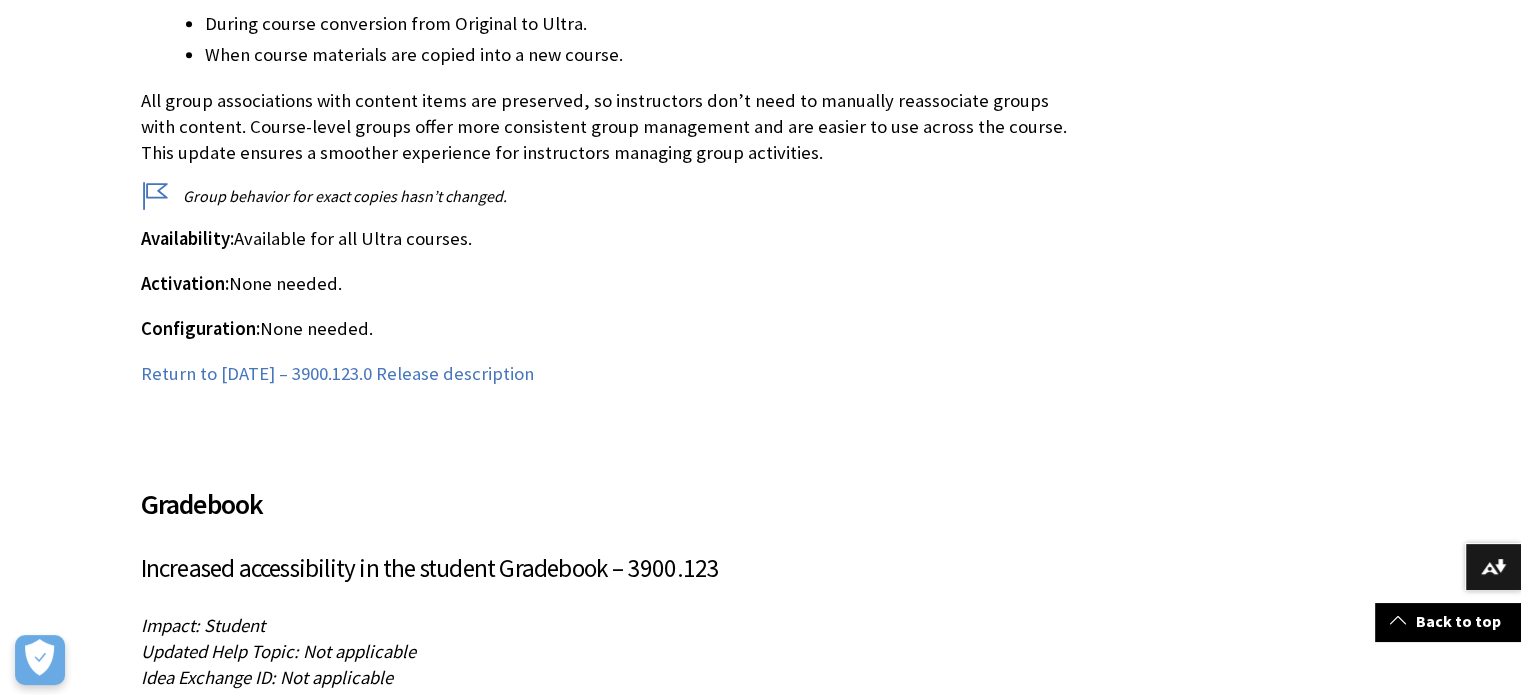 scroll, scrollTop: 10356, scrollLeft: 0, axis: vertical 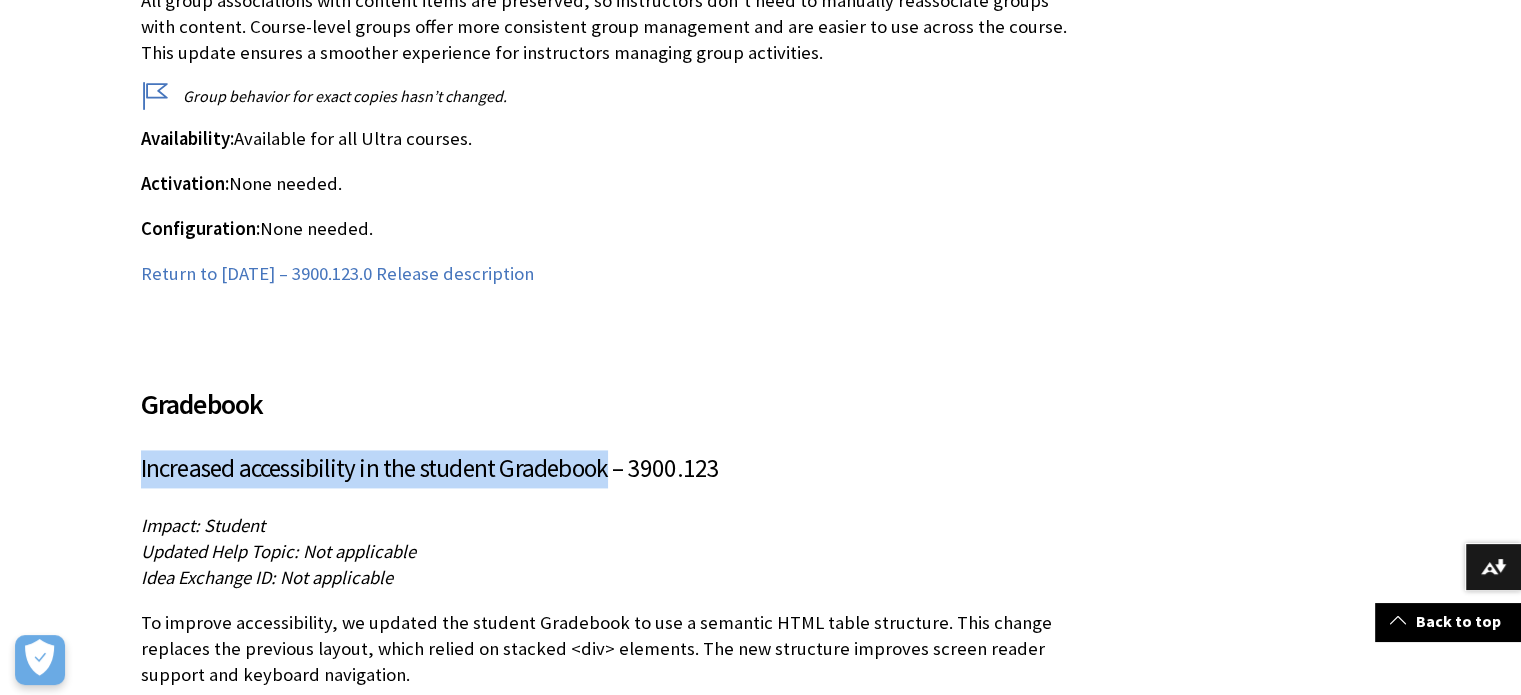 drag, startPoint x: 133, startPoint y: 423, endPoint x: 606, endPoint y: 420, distance: 473.00952 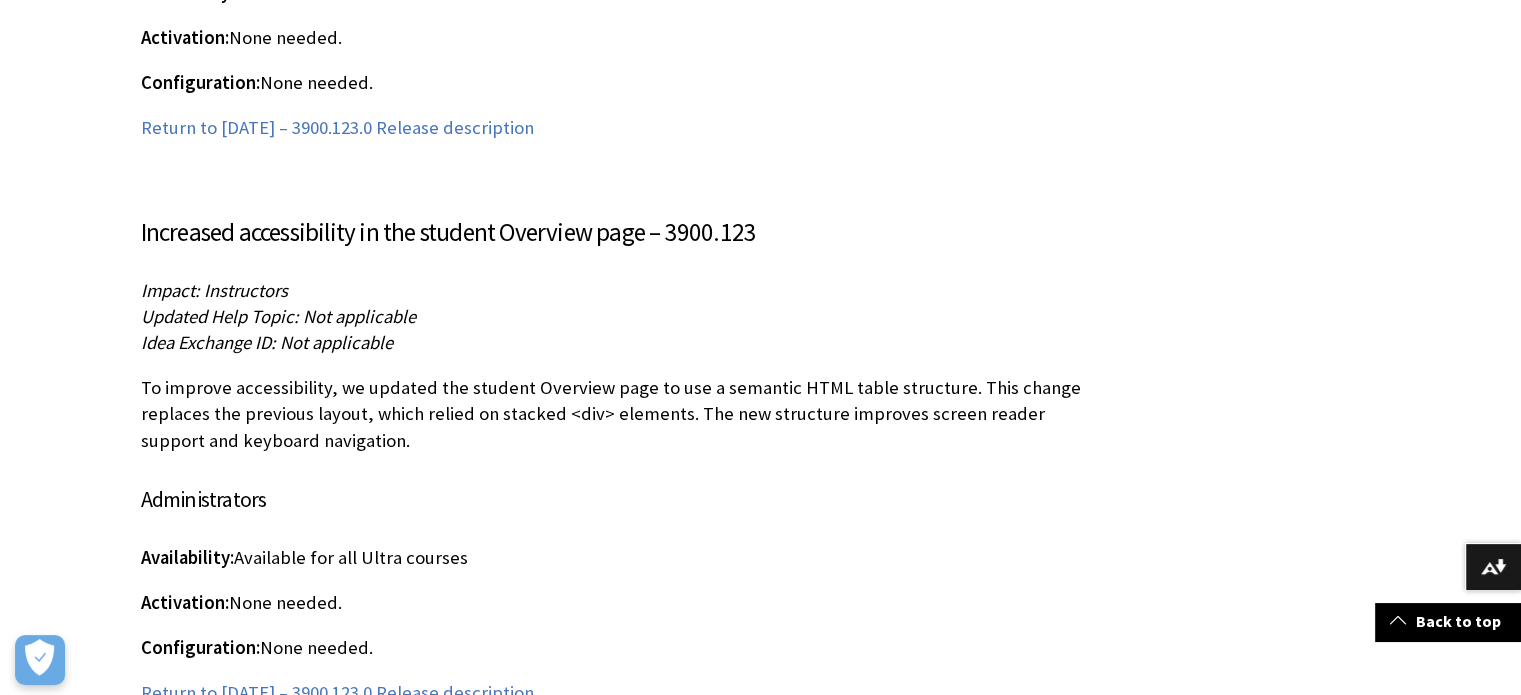 scroll, scrollTop: 11256, scrollLeft: 0, axis: vertical 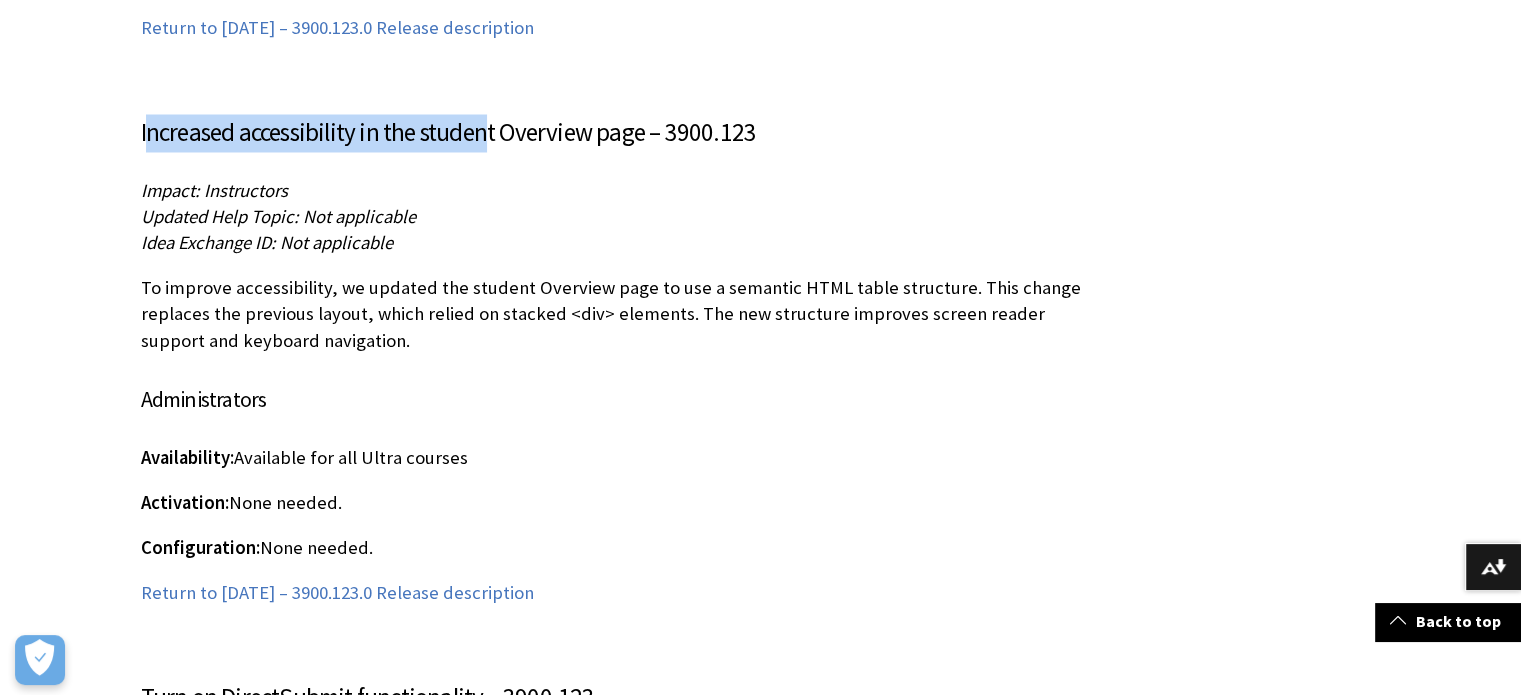 drag, startPoint x: 144, startPoint y: 79, endPoint x: 481, endPoint y: 85, distance: 337.0534 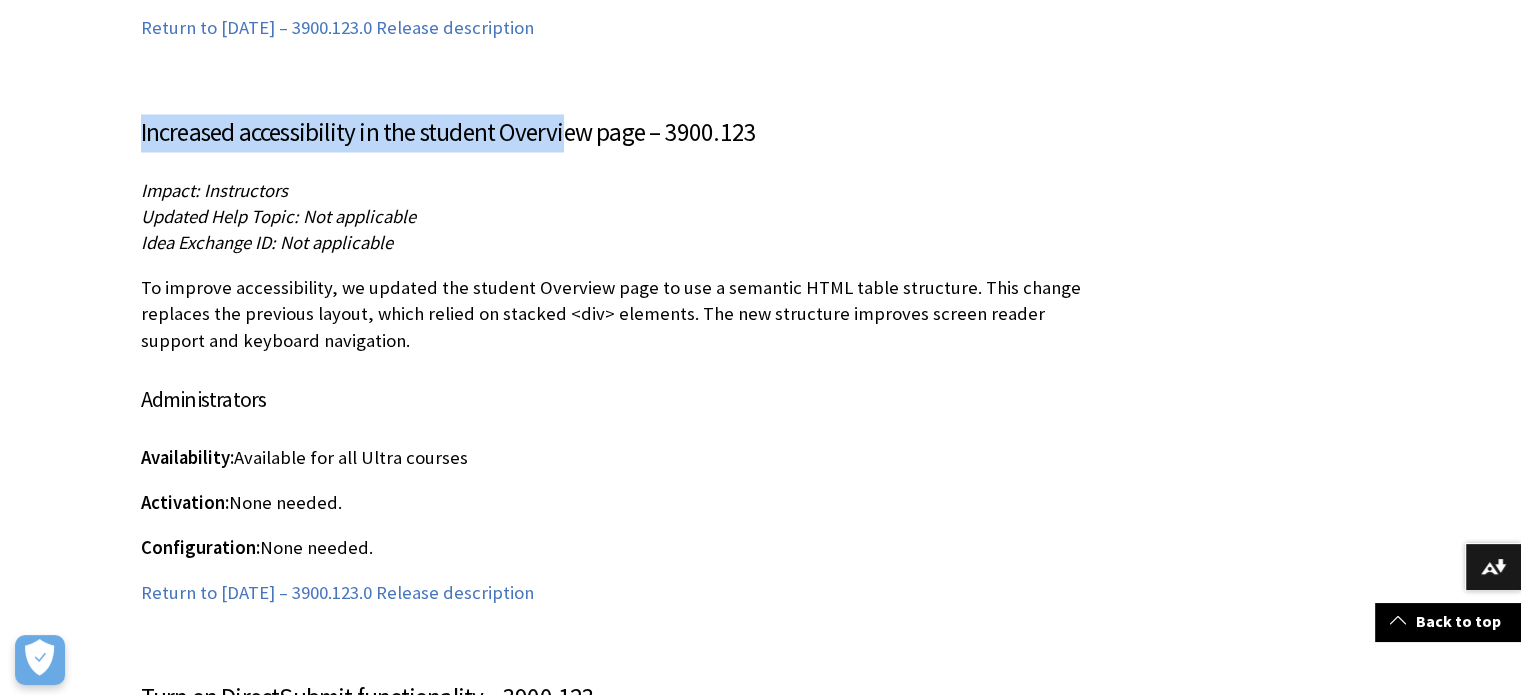 drag, startPoint x: 142, startPoint y: 79, endPoint x: 567, endPoint y: 87, distance: 425.0753 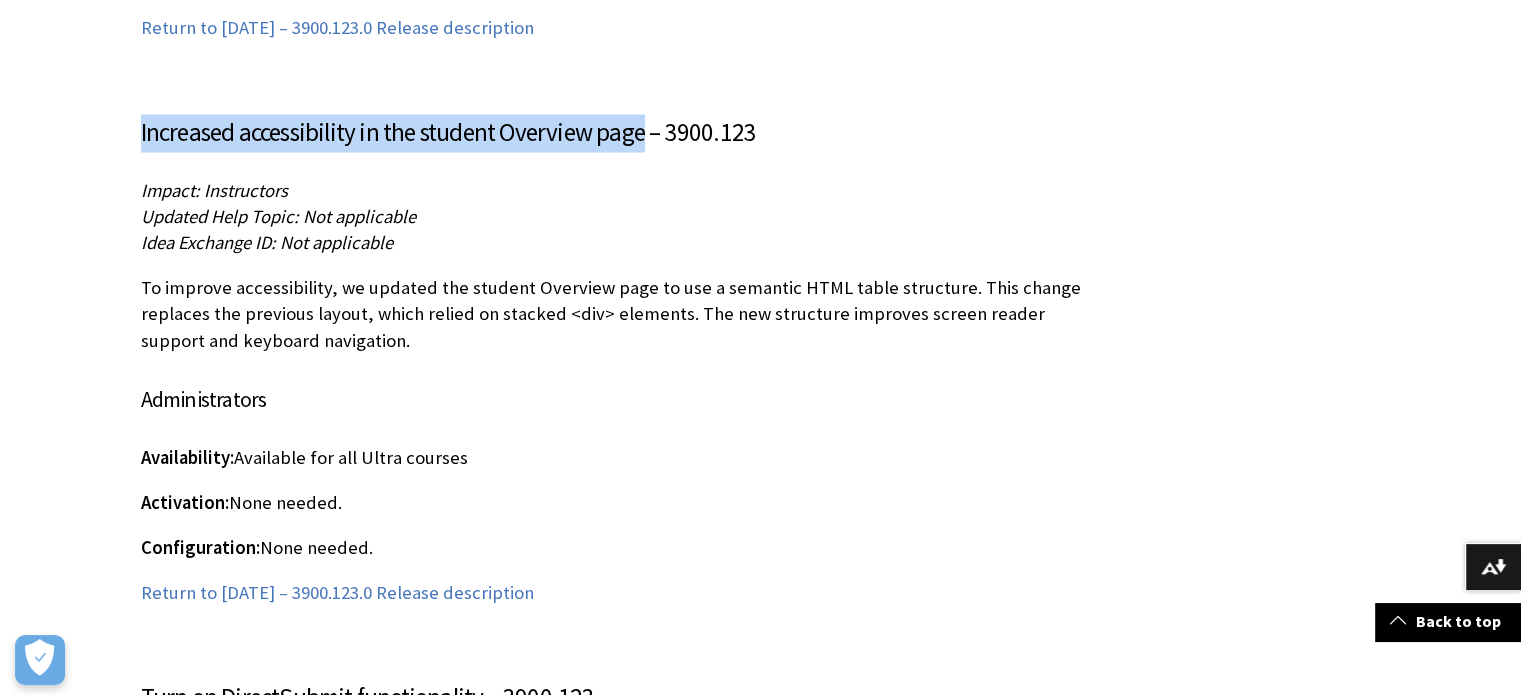 drag, startPoint x: 143, startPoint y: 83, endPoint x: 640, endPoint y: 93, distance: 497.1006 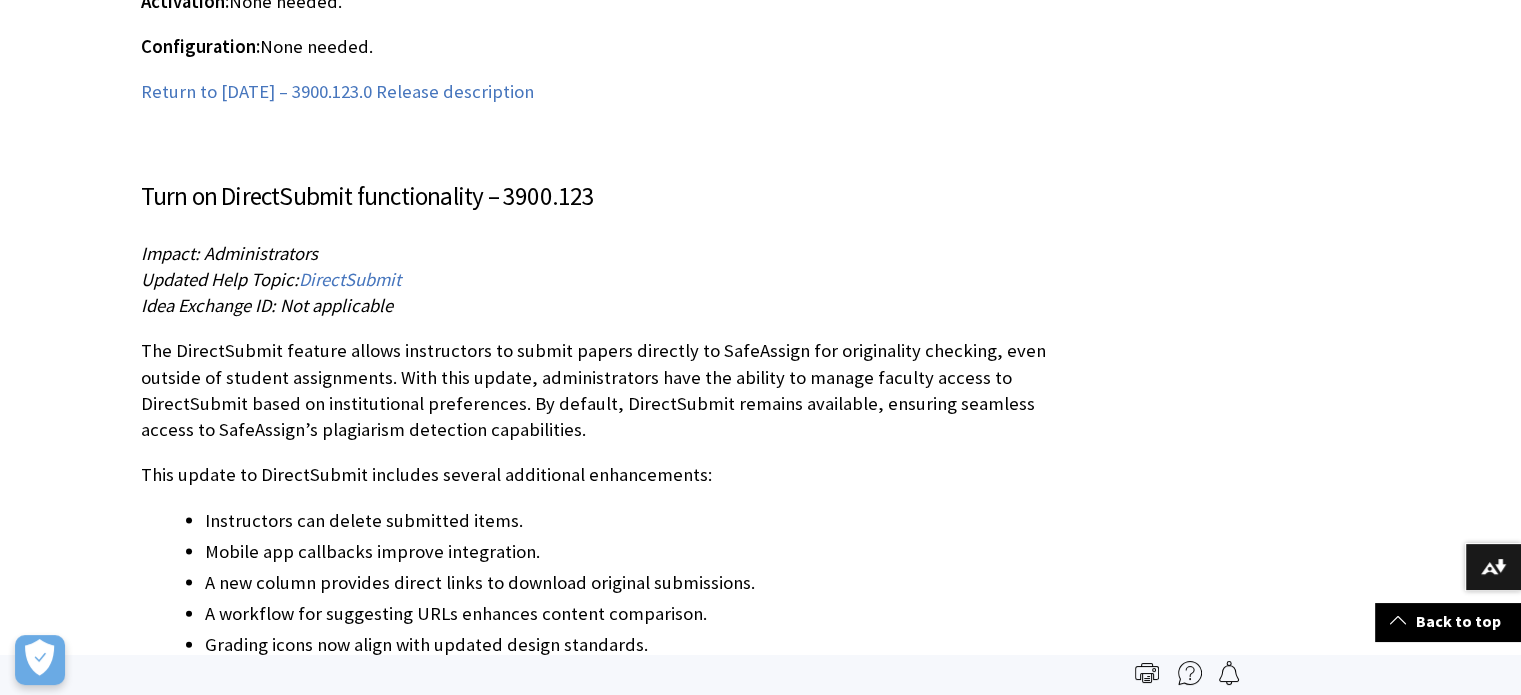 scroll, scrollTop: 11656, scrollLeft: 0, axis: vertical 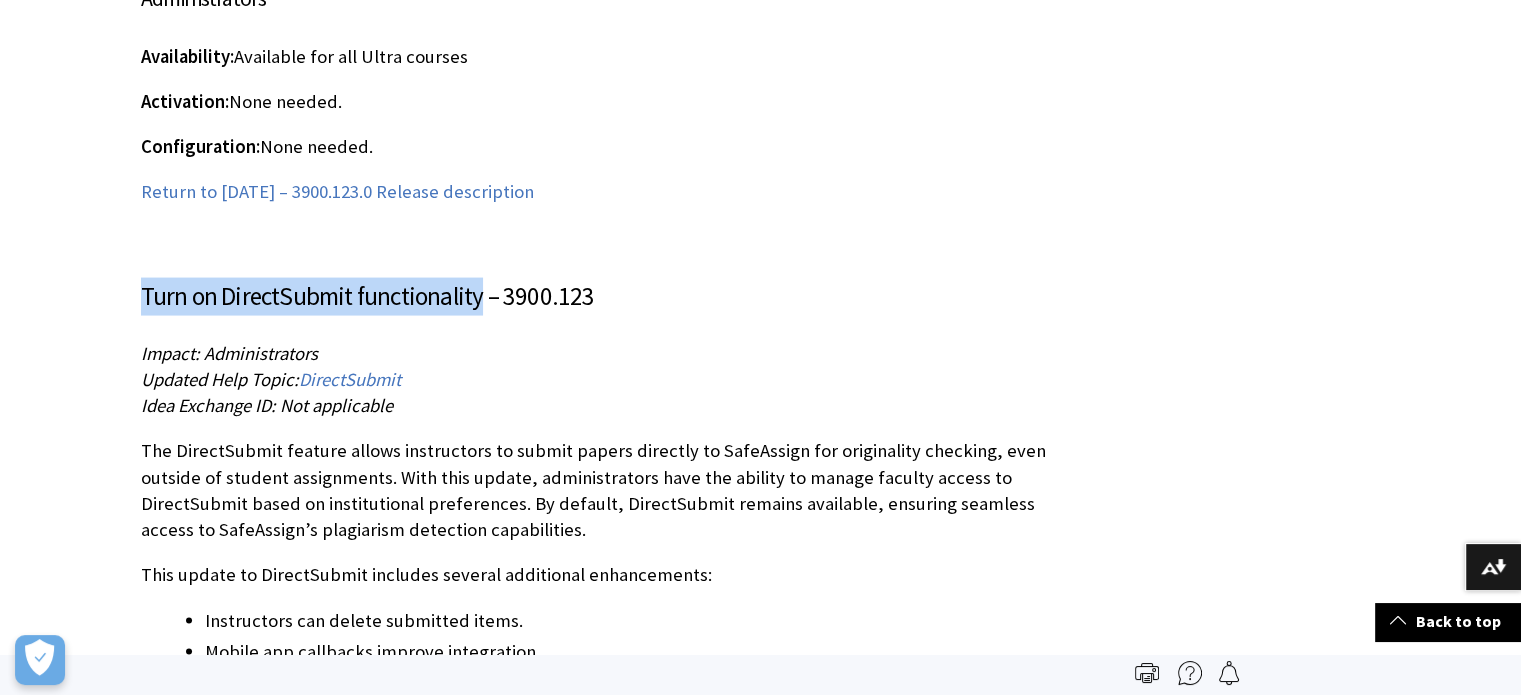 drag, startPoint x: 139, startPoint y: 243, endPoint x: 476, endPoint y: 255, distance: 337.2136 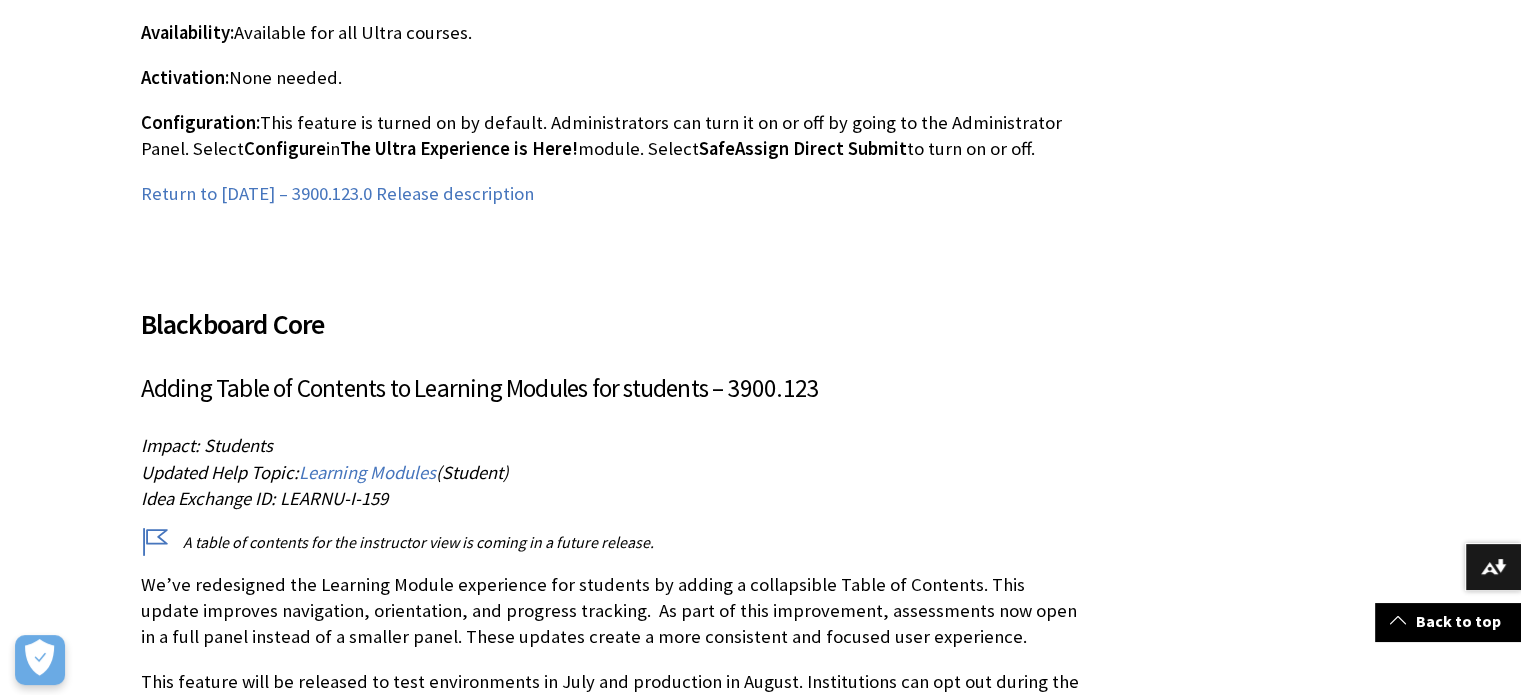 scroll, scrollTop: 12756, scrollLeft: 0, axis: vertical 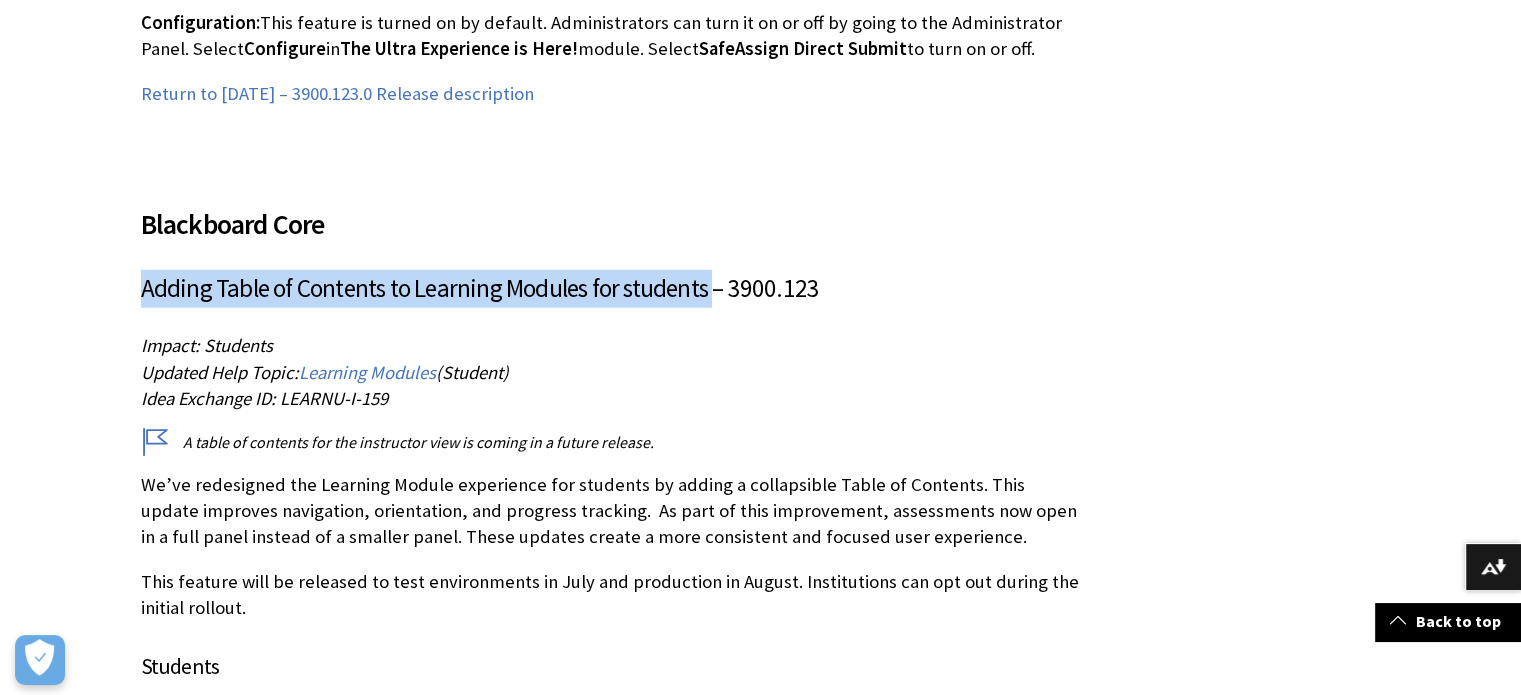 drag, startPoint x: 144, startPoint y: 236, endPoint x: 709, endPoint y: 243, distance: 565.04333 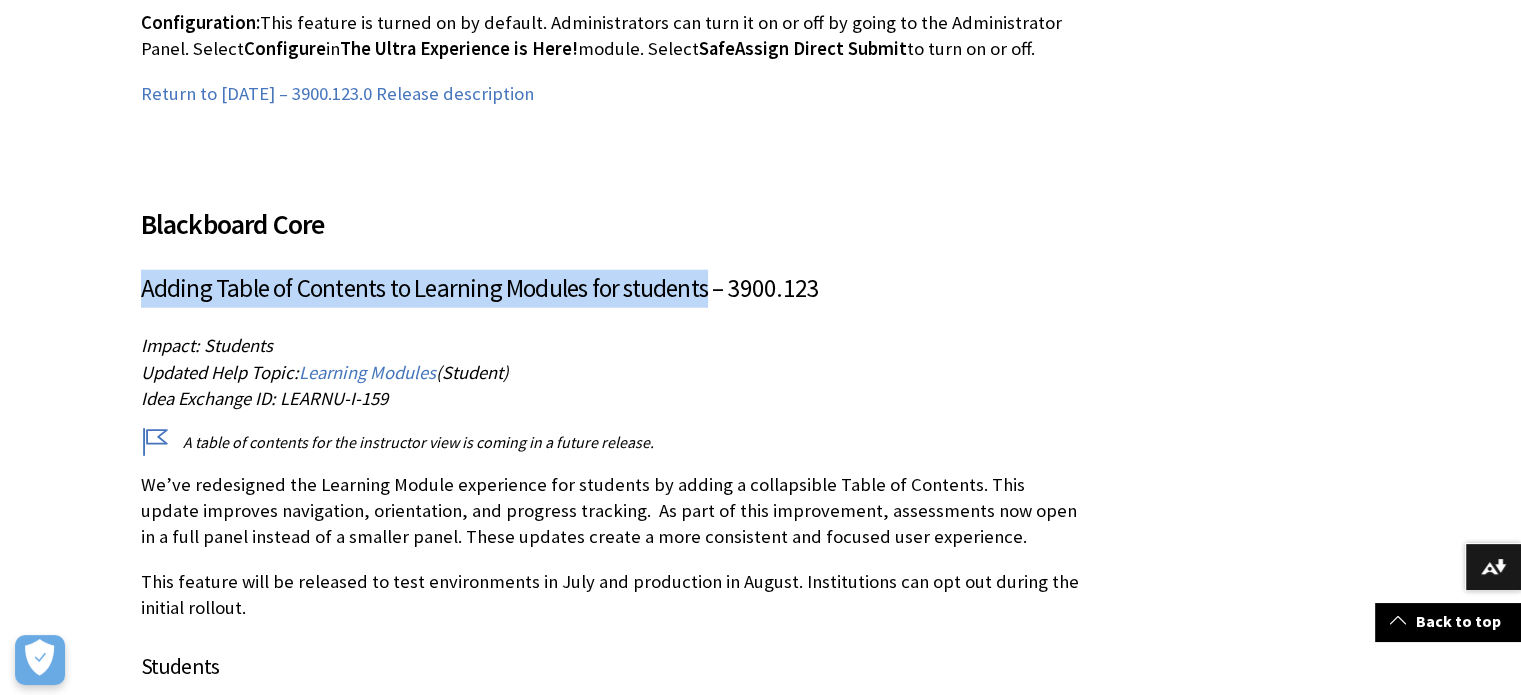 drag, startPoint x: 704, startPoint y: 242, endPoint x: 140, endPoint y: 235, distance: 564.04346 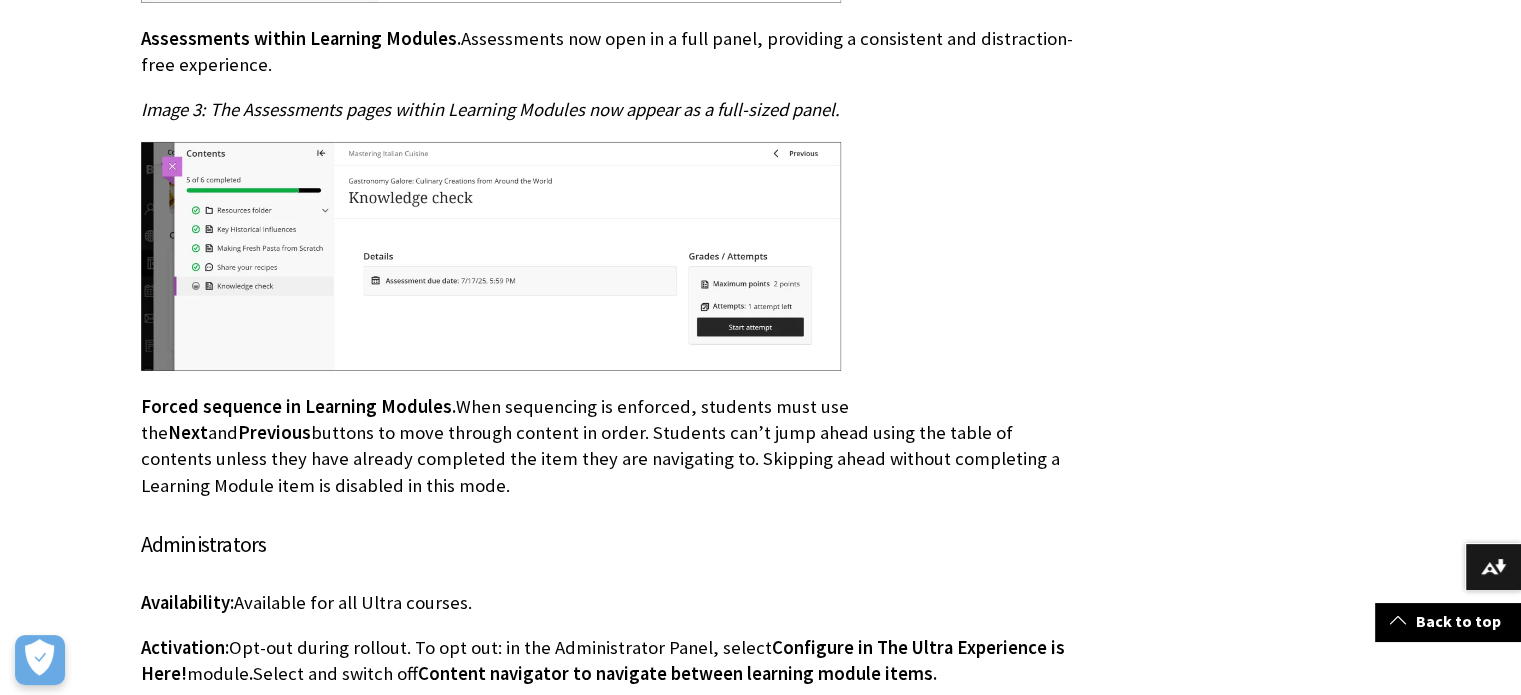 scroll, scrollTop: 14856, scrollLeft: 0, axis: vertical 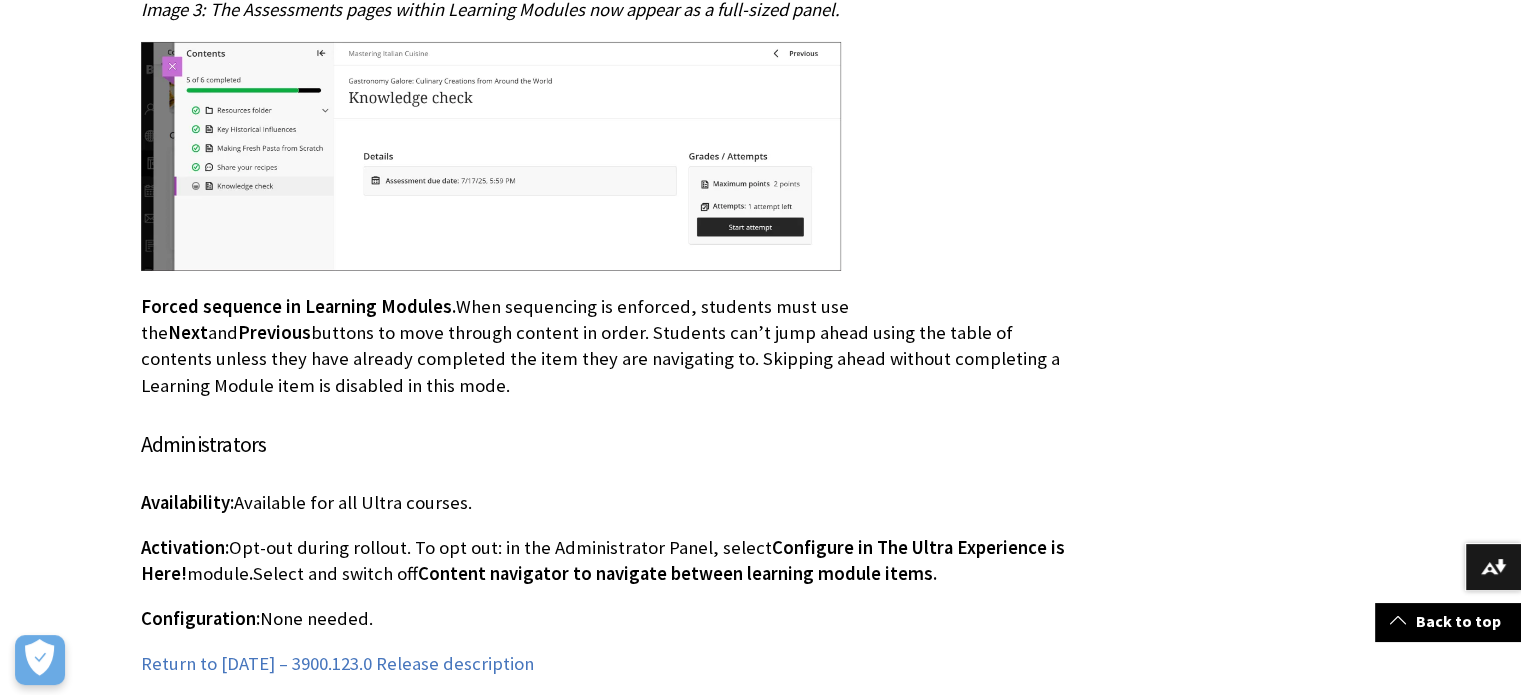 click on "Administrators" at bounding box center [613, 444] 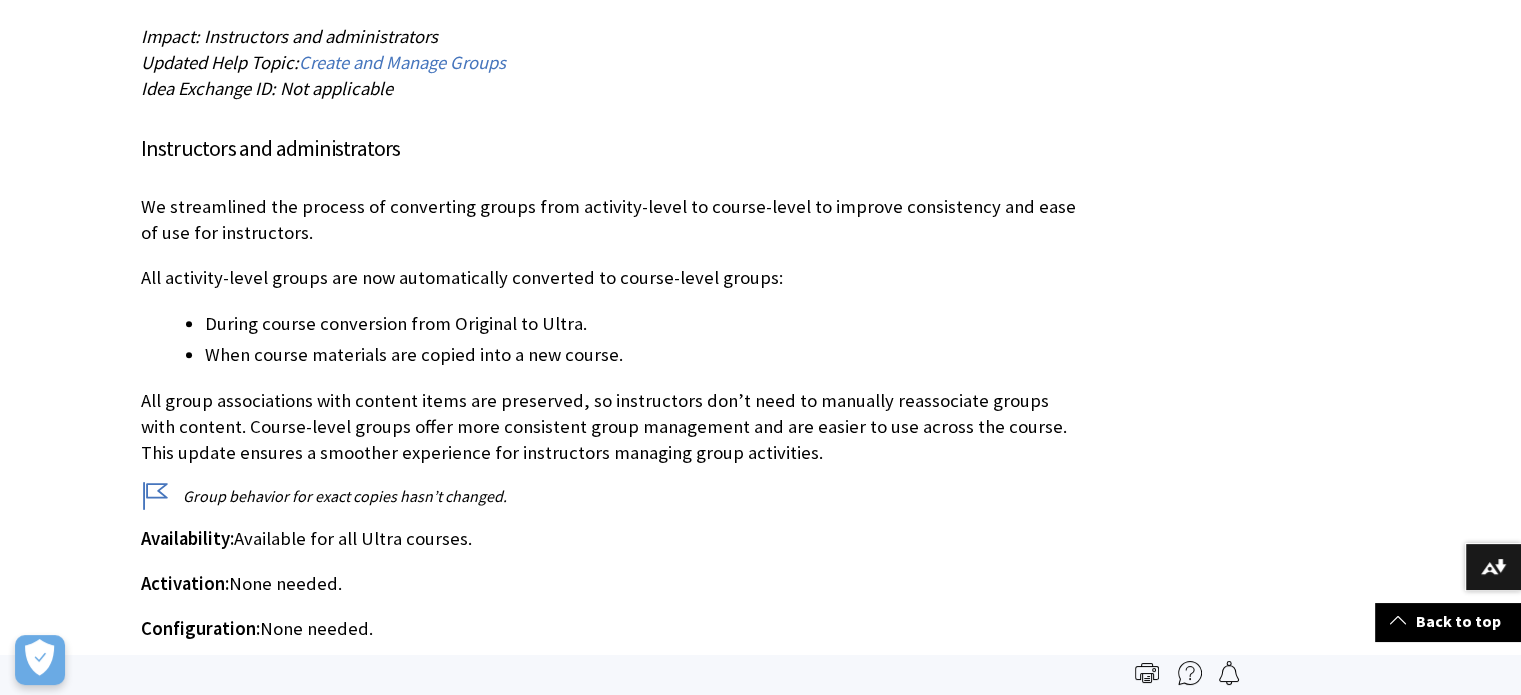 scroll, scrollTop: 9056, scrollLeft: 0, axis: vertical 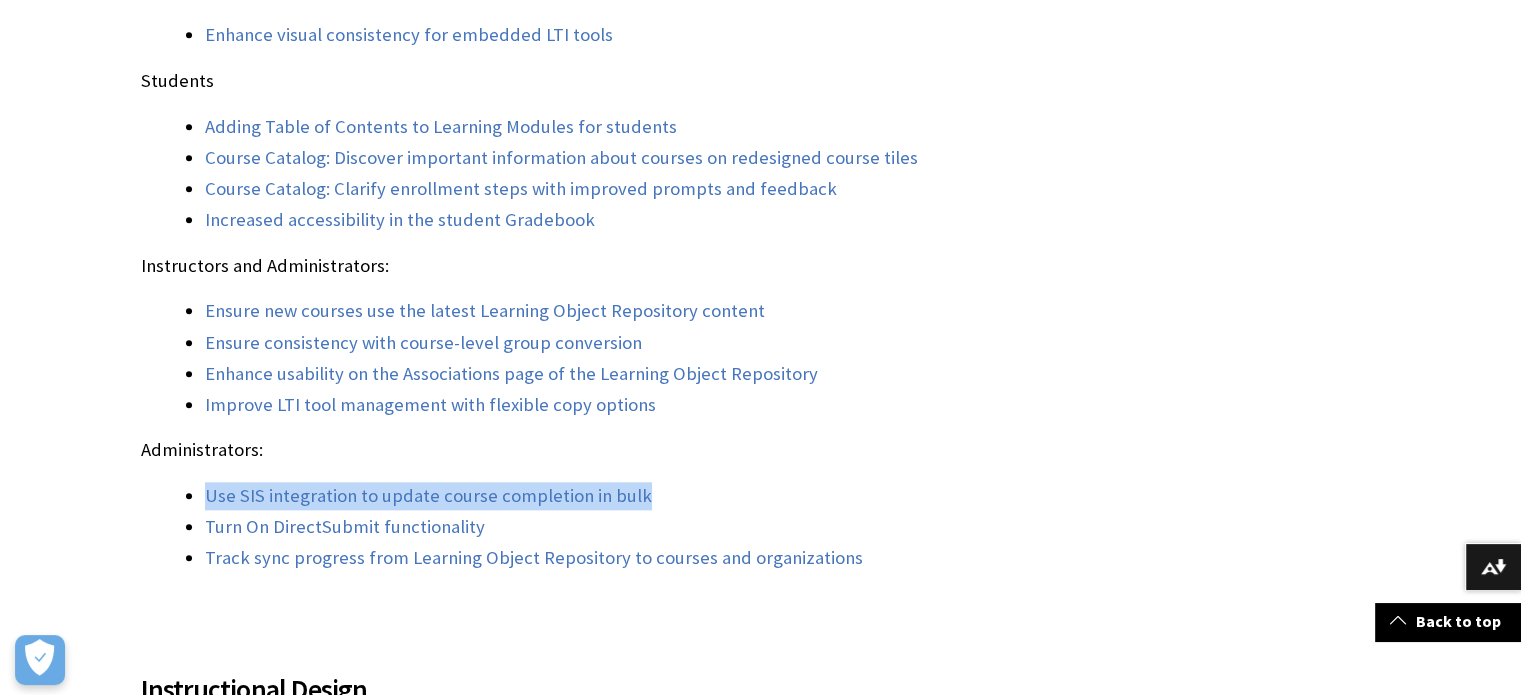 drag, startPoint x: 200, startPoint y: 467, endPoint x: 648, endPoint y: 470, distance: 448.01004 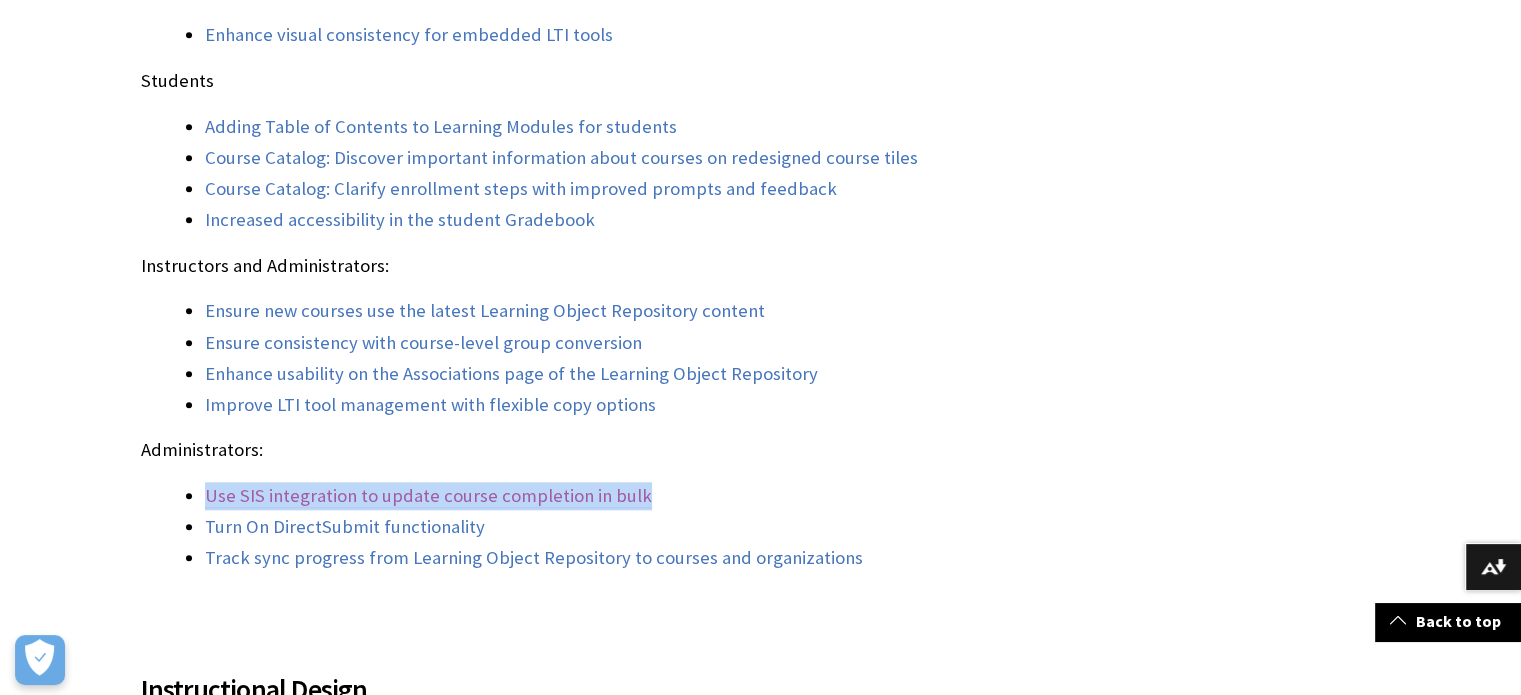 click on "Use SIS integration to update course completion in bulk" at bounding box center [428, 496] 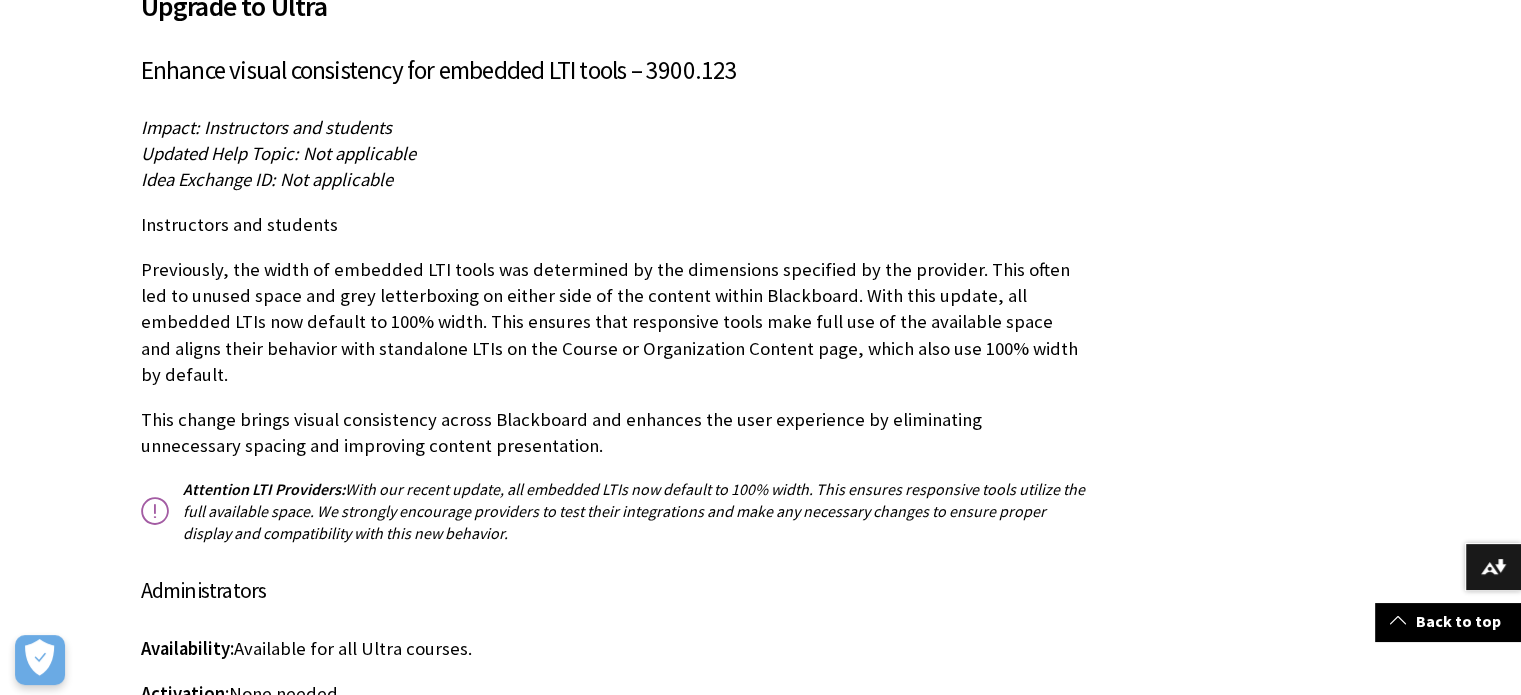scroll, scrollTop: 16329, scrollLeft: 0, axis: vertical 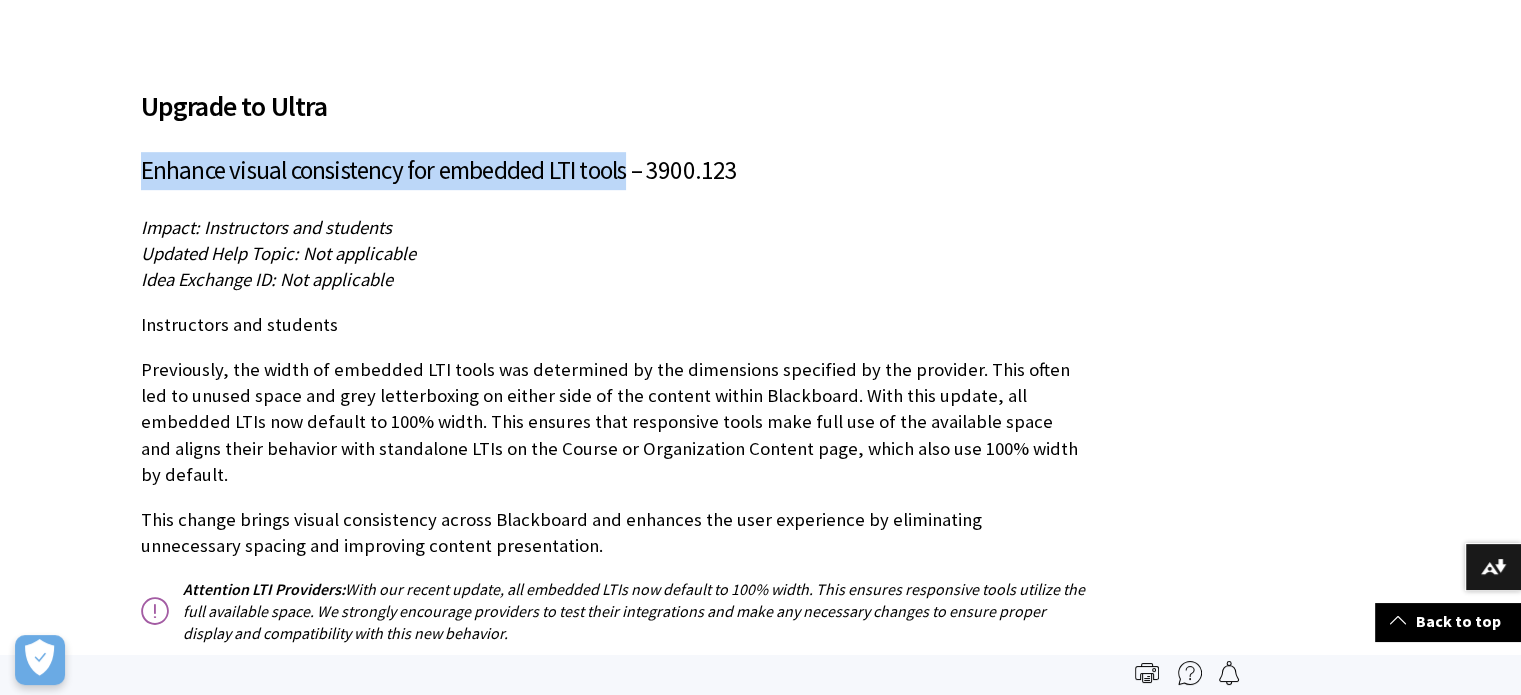 drag, startPoint x: 141, startPoint y: 90, endPoint x: 632, endPoint y: 108, distance: 491.32983 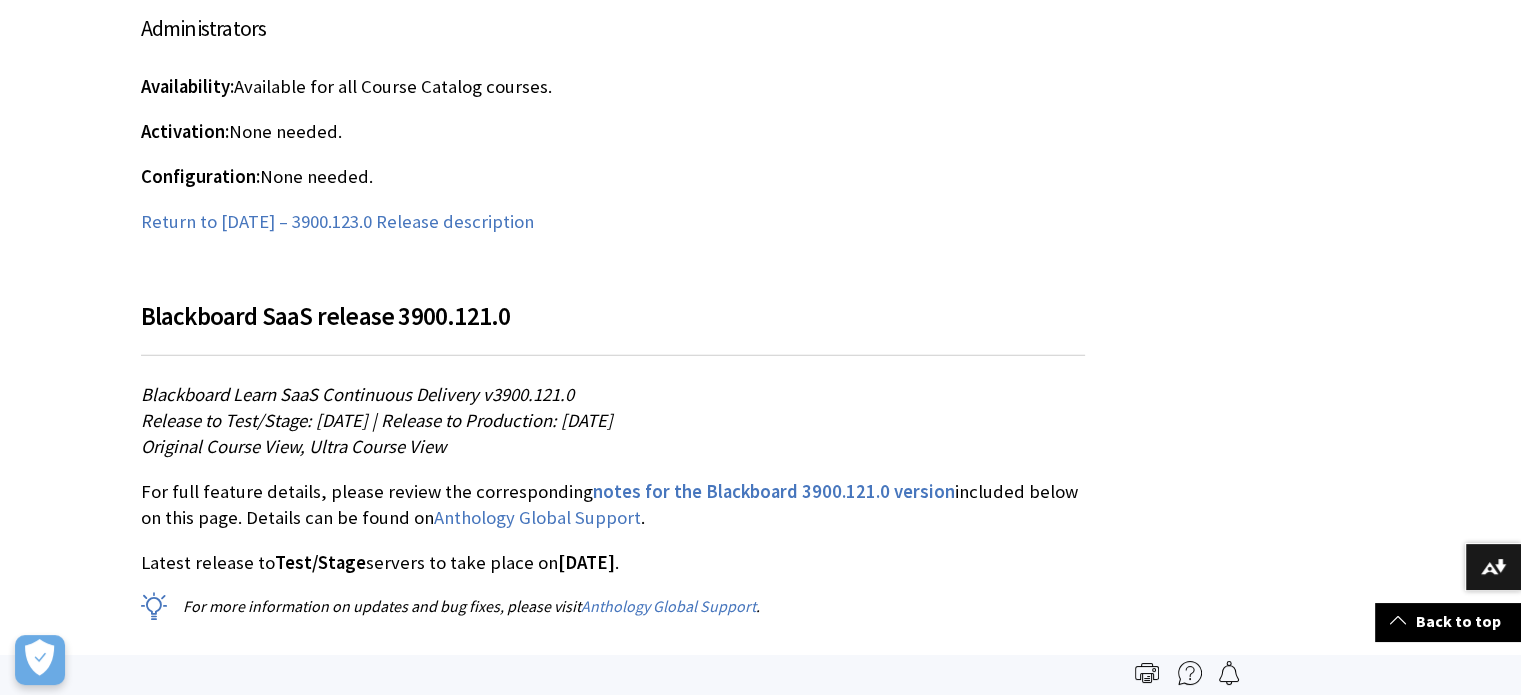 scroll, scrollTop: 20229, scrollLeft: 0, axis: vertical 